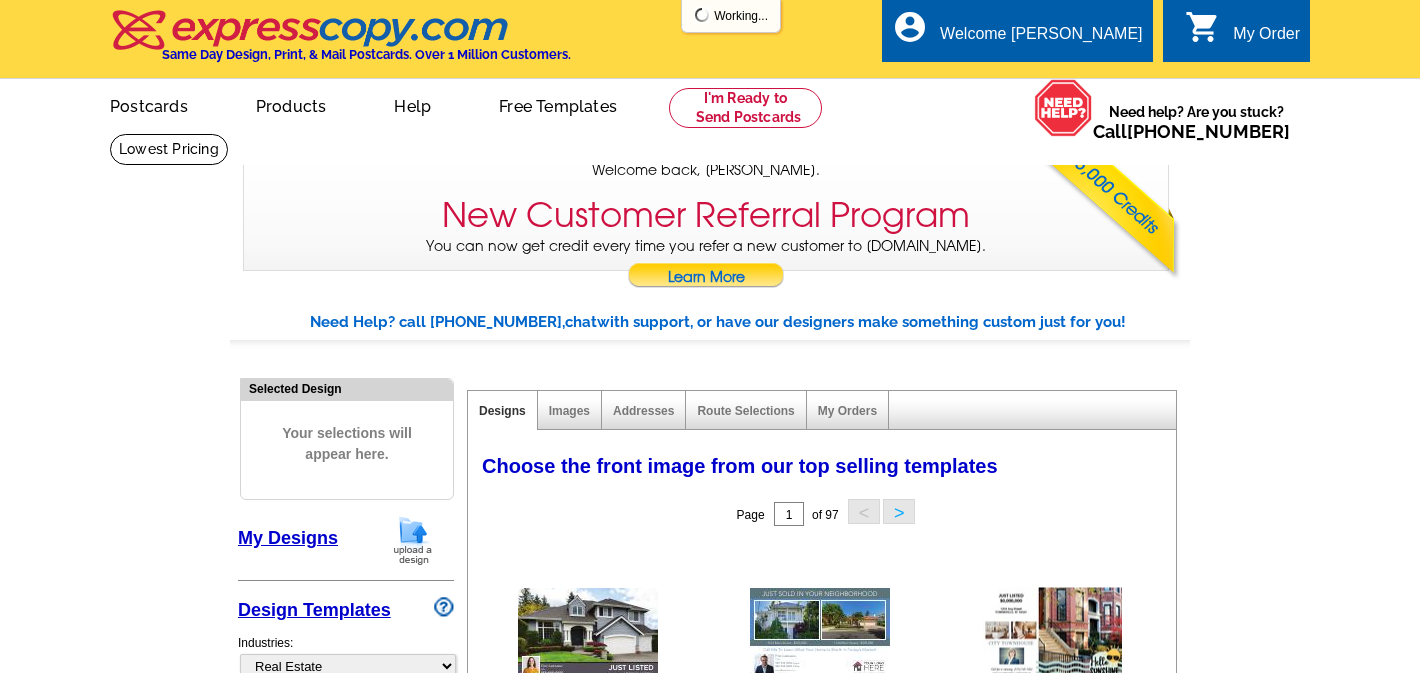 select on "785" 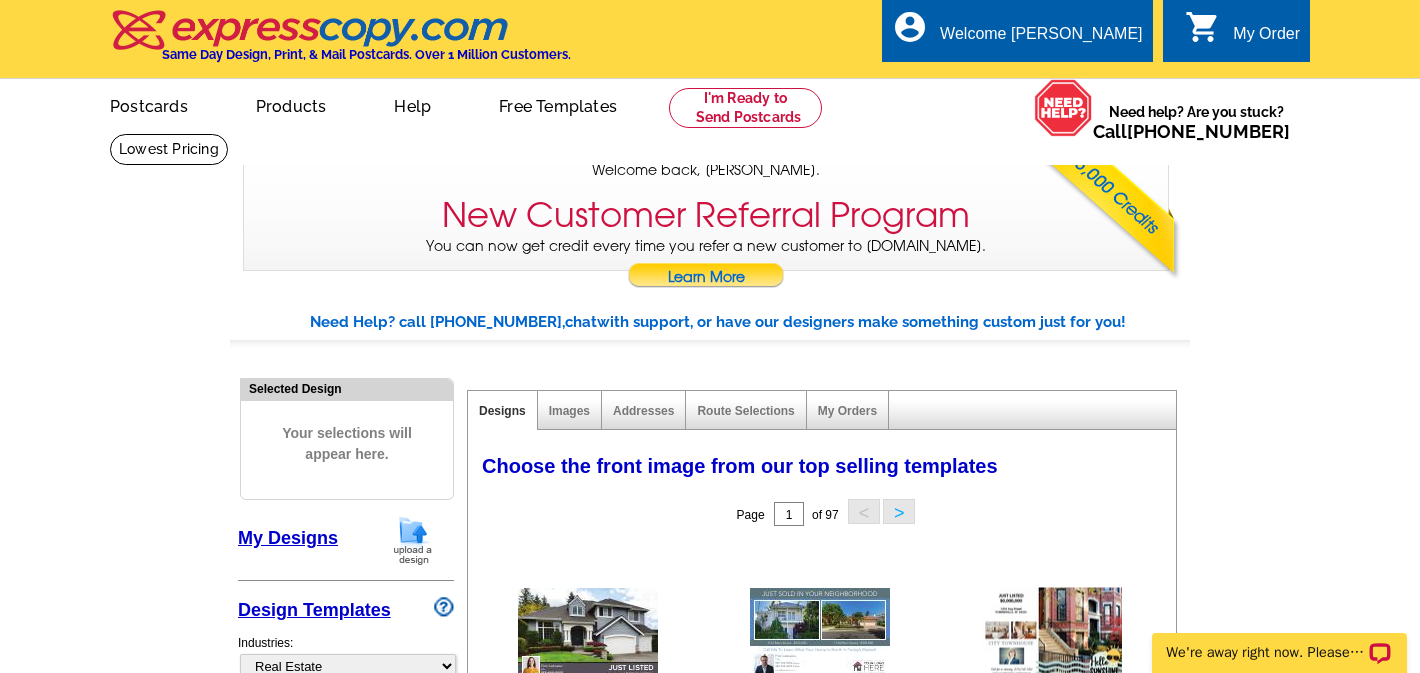 scroll, scrollTop: 0, scrollLeft: 0, axis: both 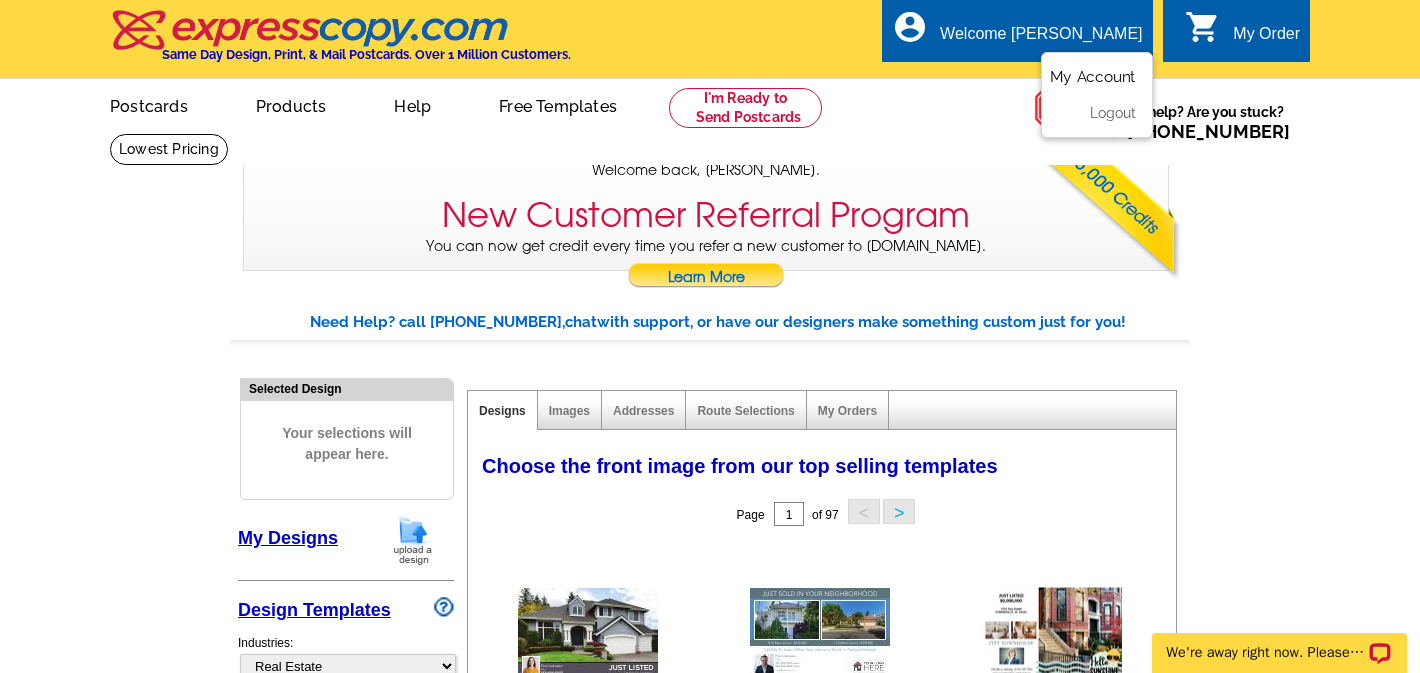 click on "My Account" at bounding box center [1093, 77] 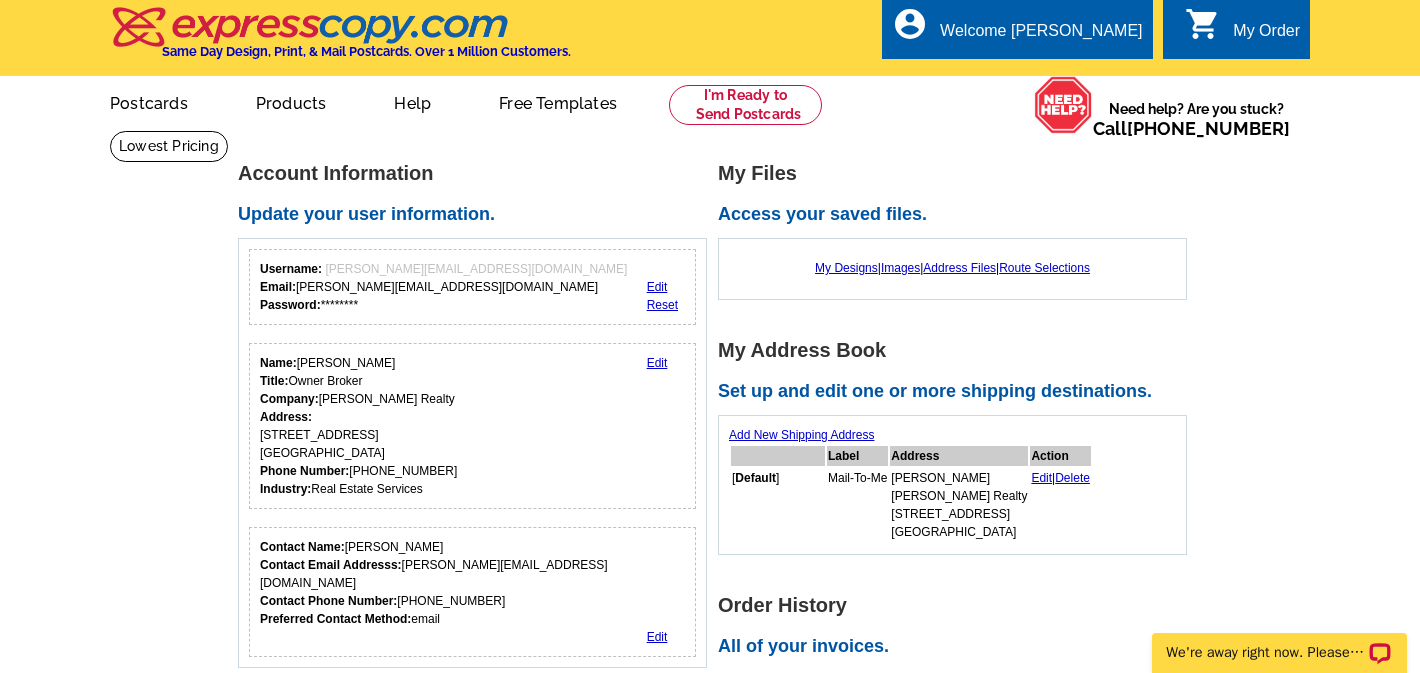scroll, scrollTop: 2, scrollLeft: 0, axis: vertical 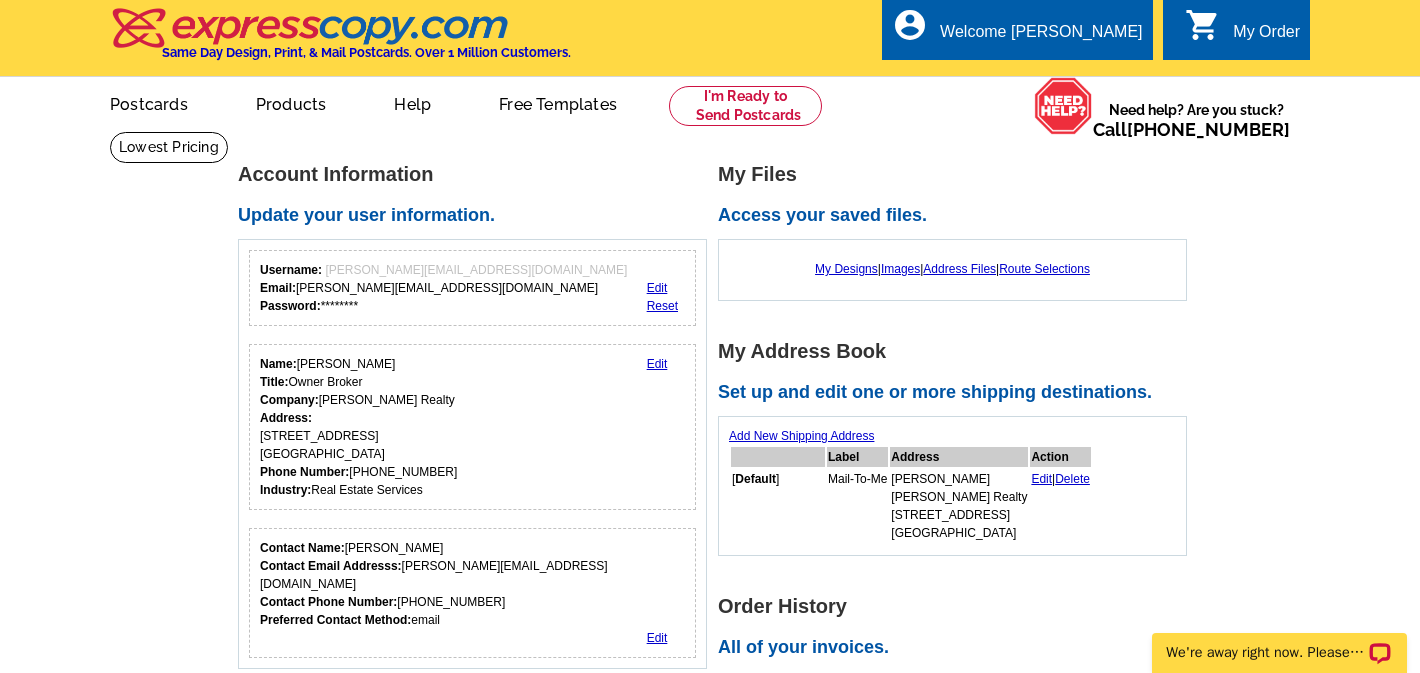 click on "My Order" at bounding box center (1266, 37) 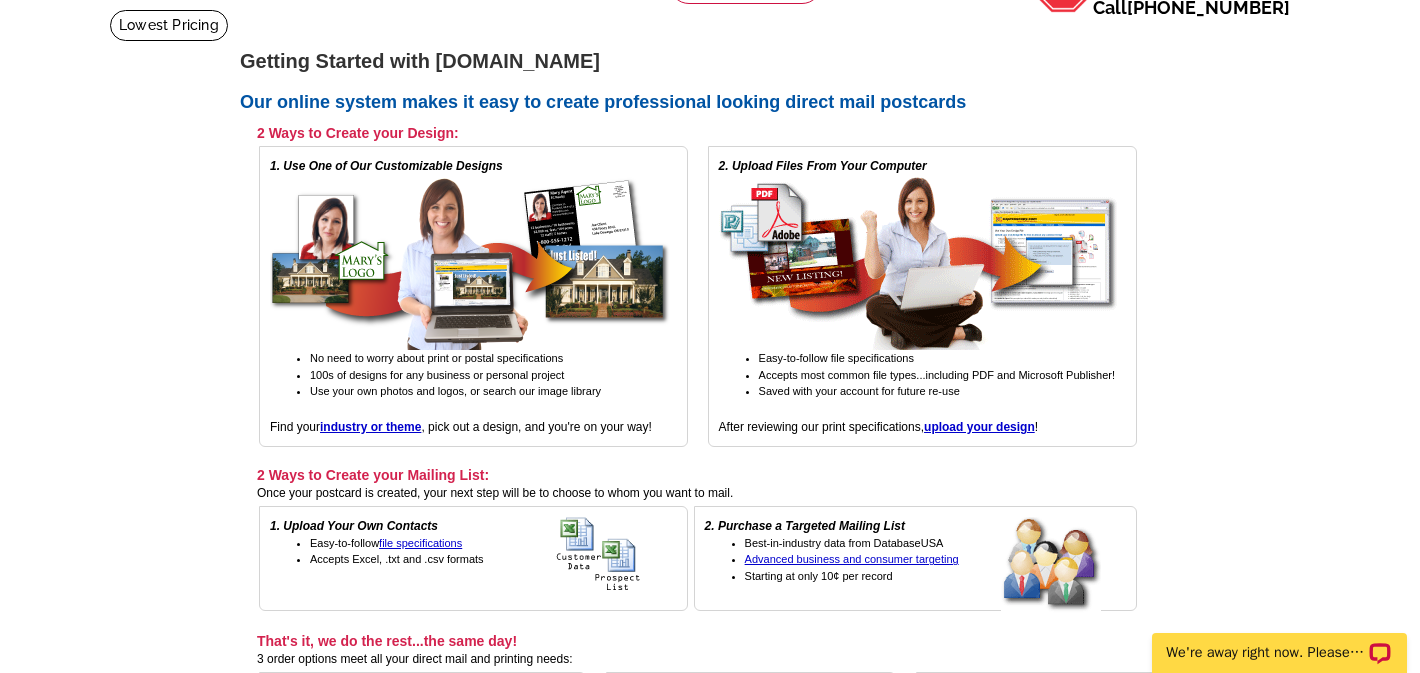 scroll, scrollTop: 0, scrollLeft: 0, axis: both 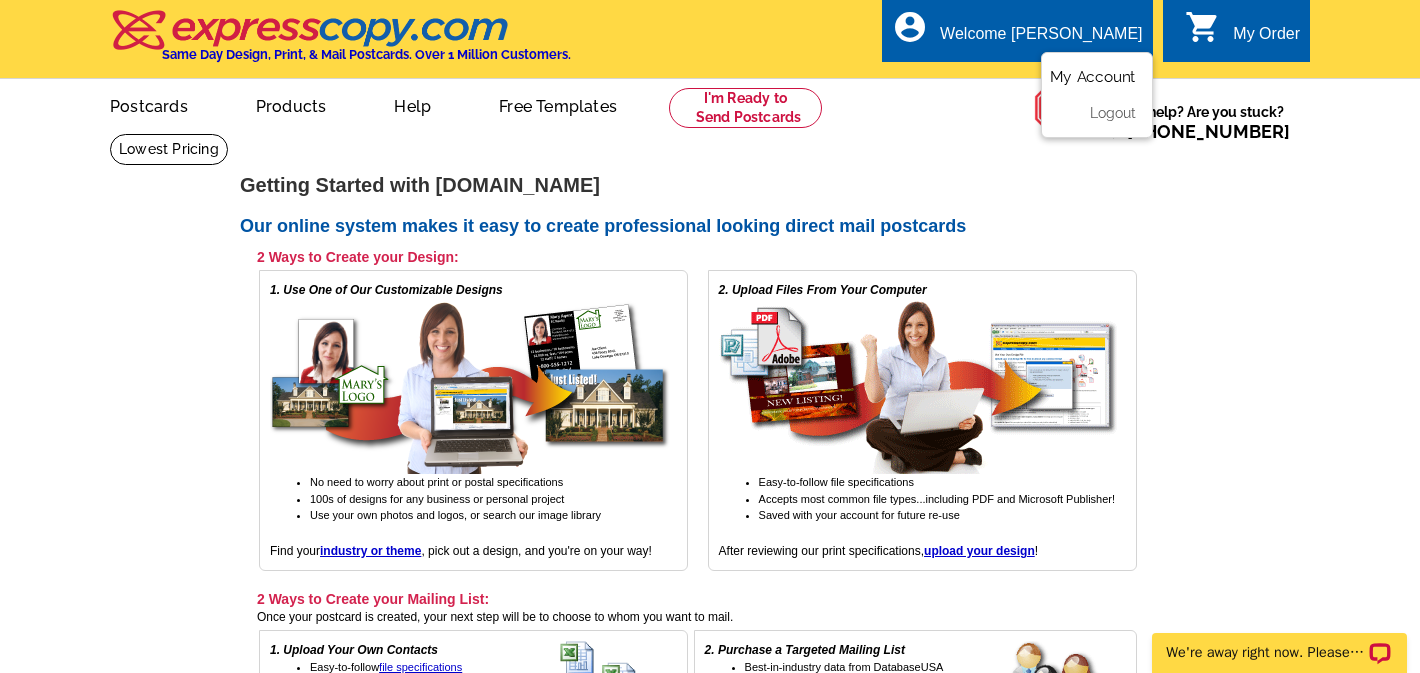 click on "My Account" at bounding box center [1093, 77] 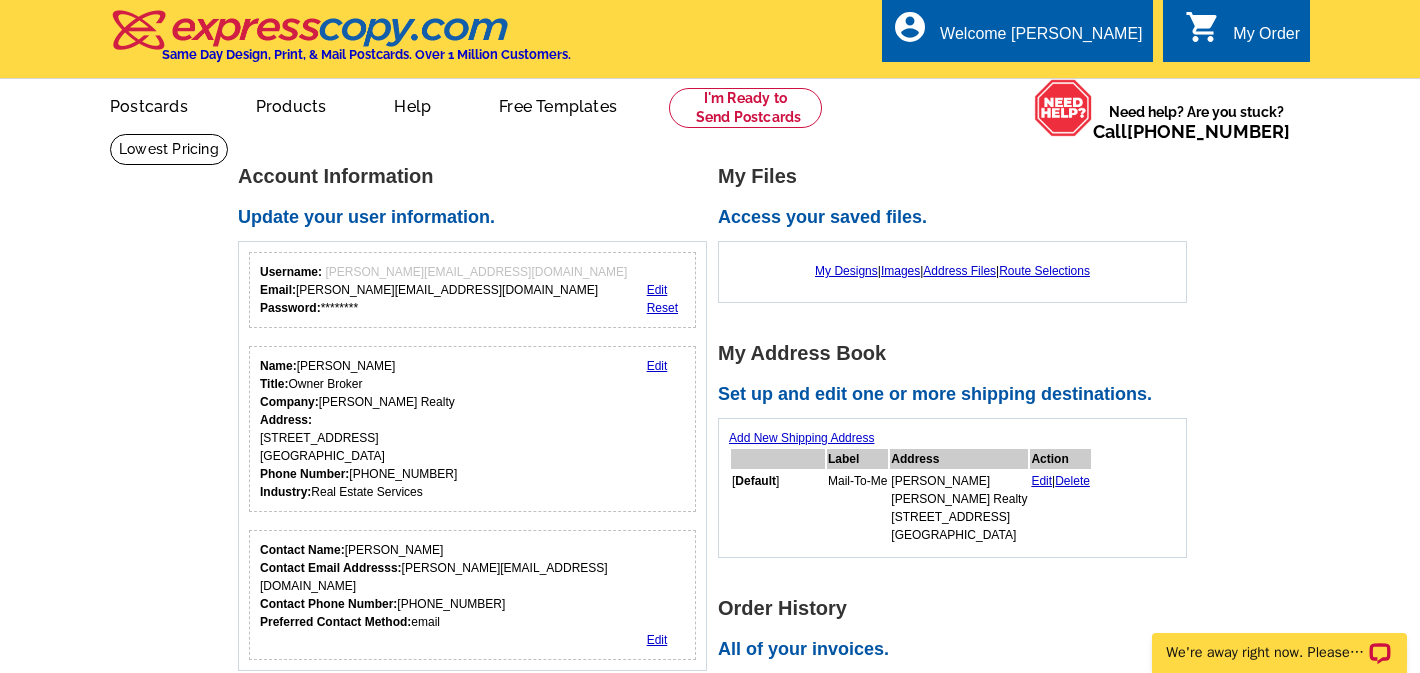 scroll, scrollTop: 0, scrollLeft: 0, axis: both 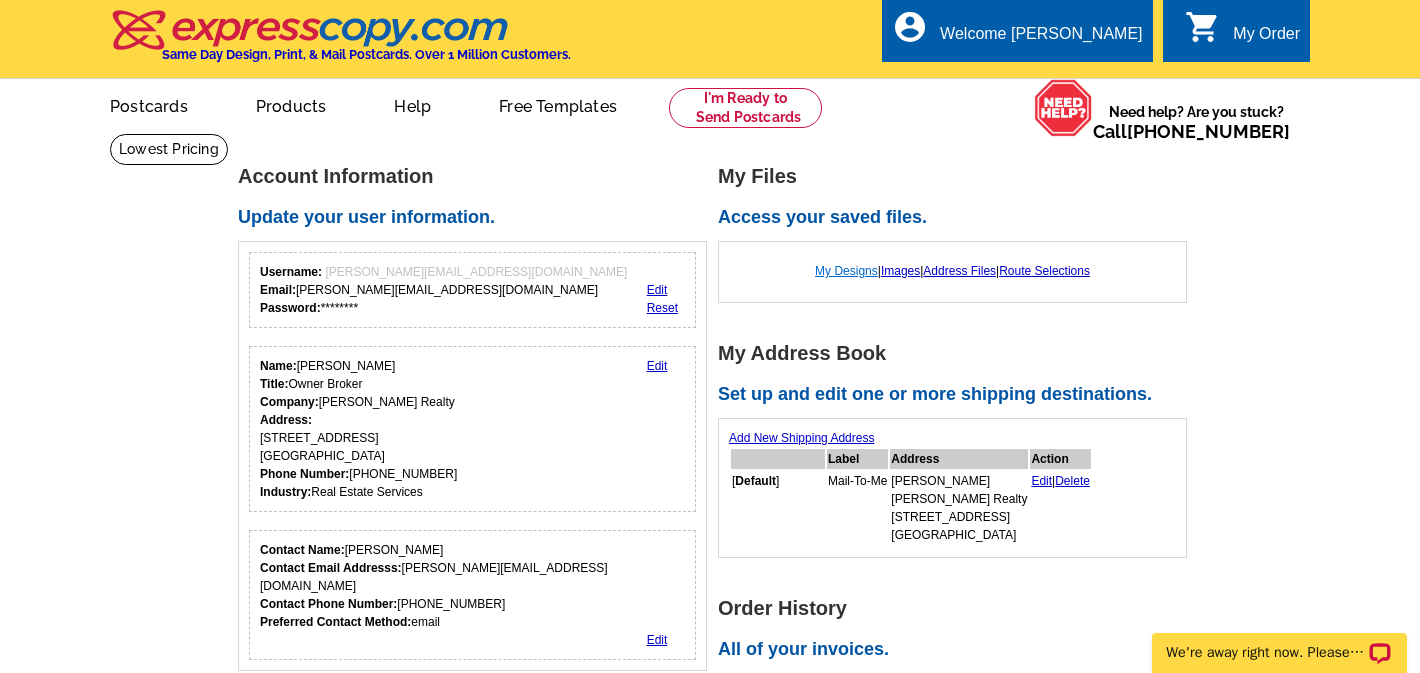 click on "My Designs" at bounding box center [846, 271] 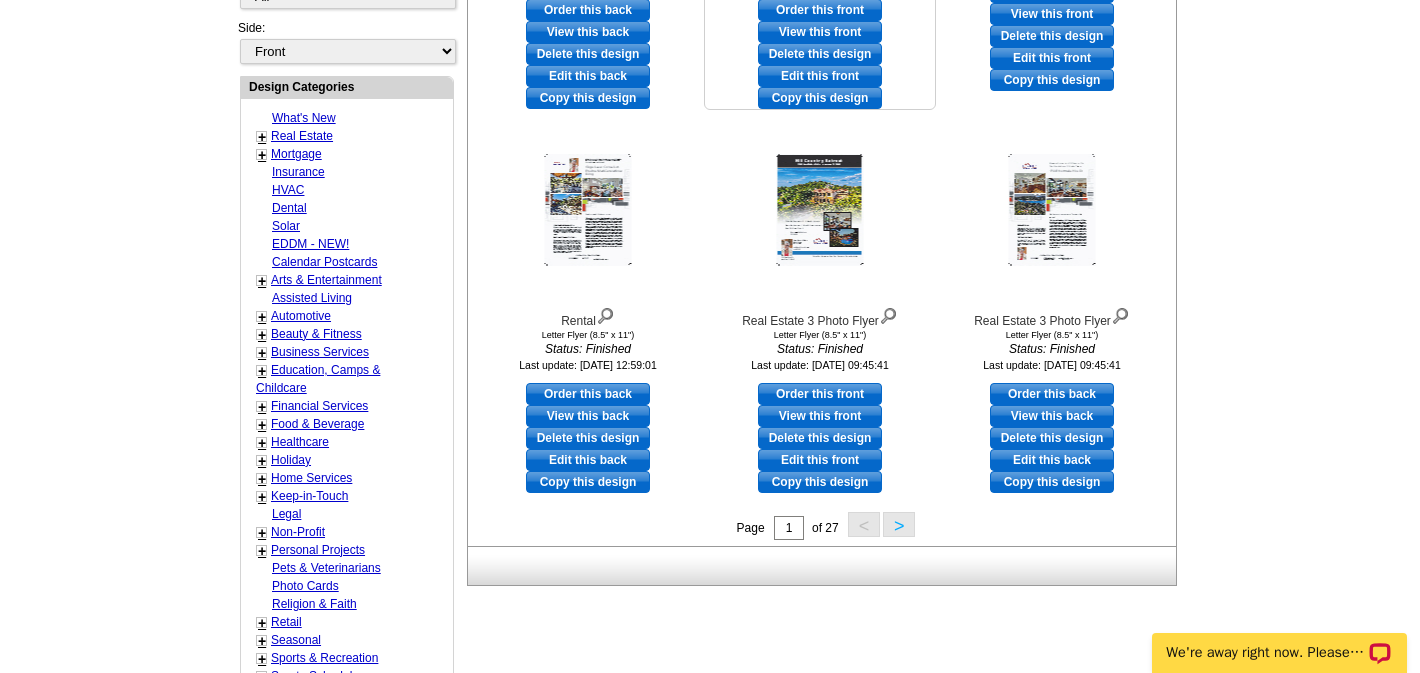 scroll, scrollTop: 678, scrollLeft: 0, axis: vertical 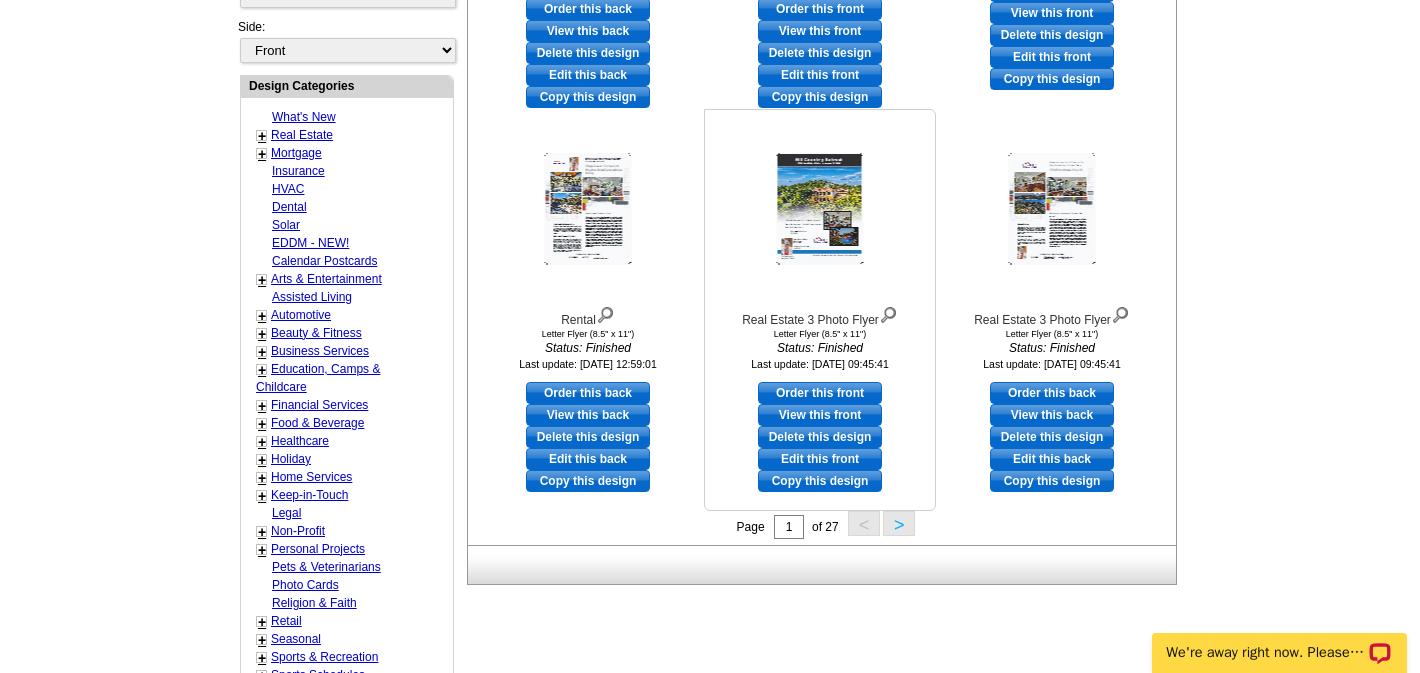 click at bounding box center (820, 209) 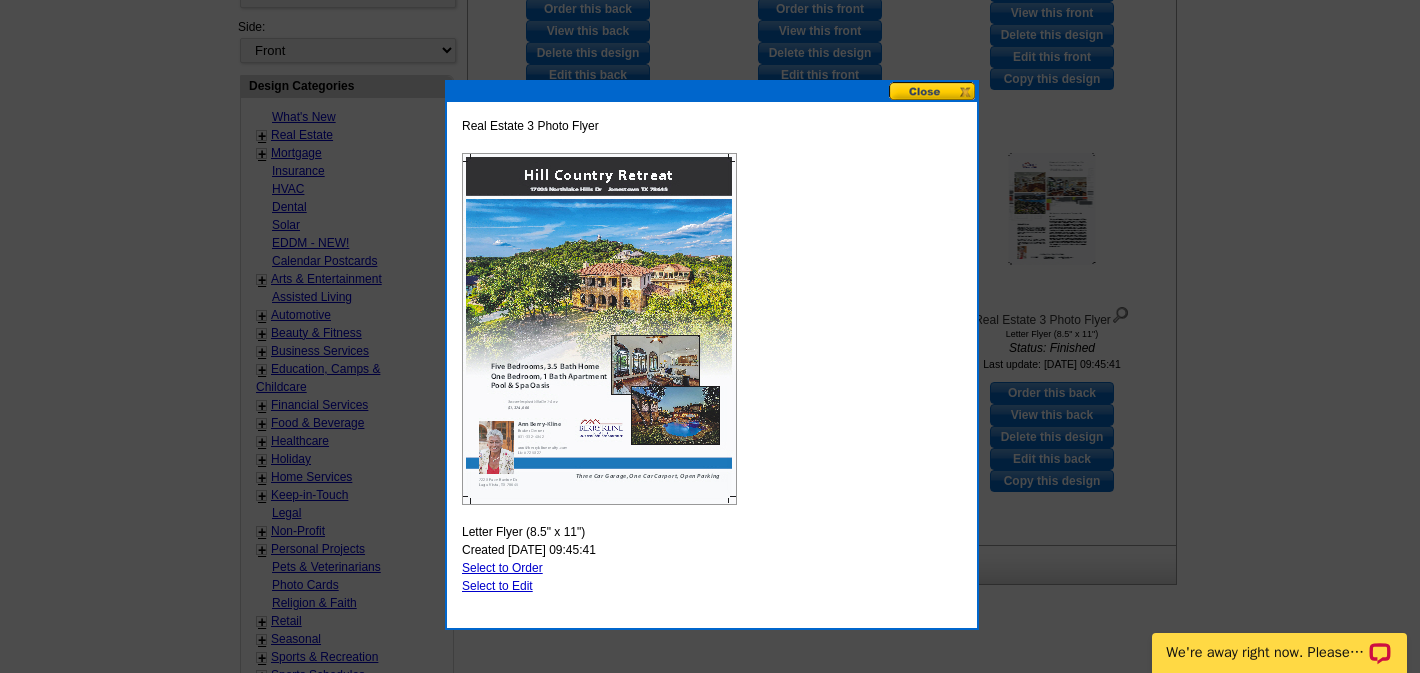 click on "Select to Edit" at bounding box center (497, 586) 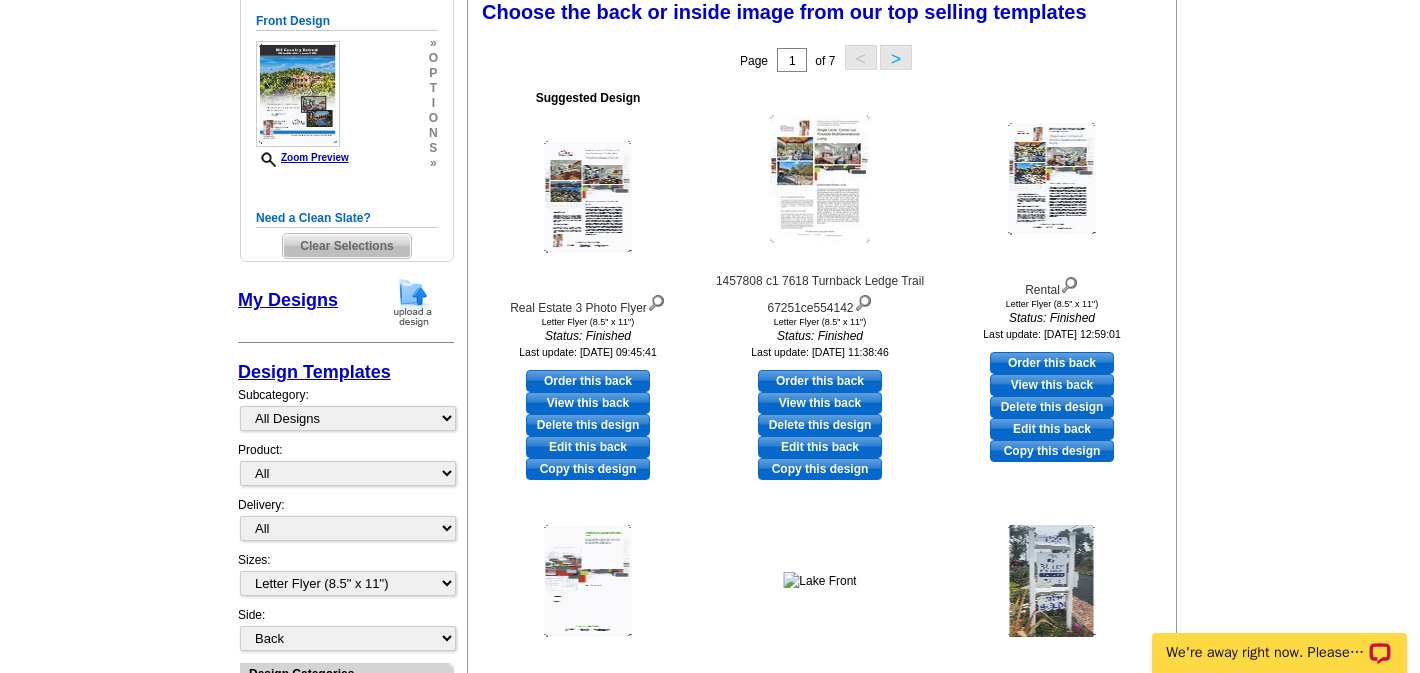 scroll, scrollTop: 308, scrollLeft: 0, axis: vertical 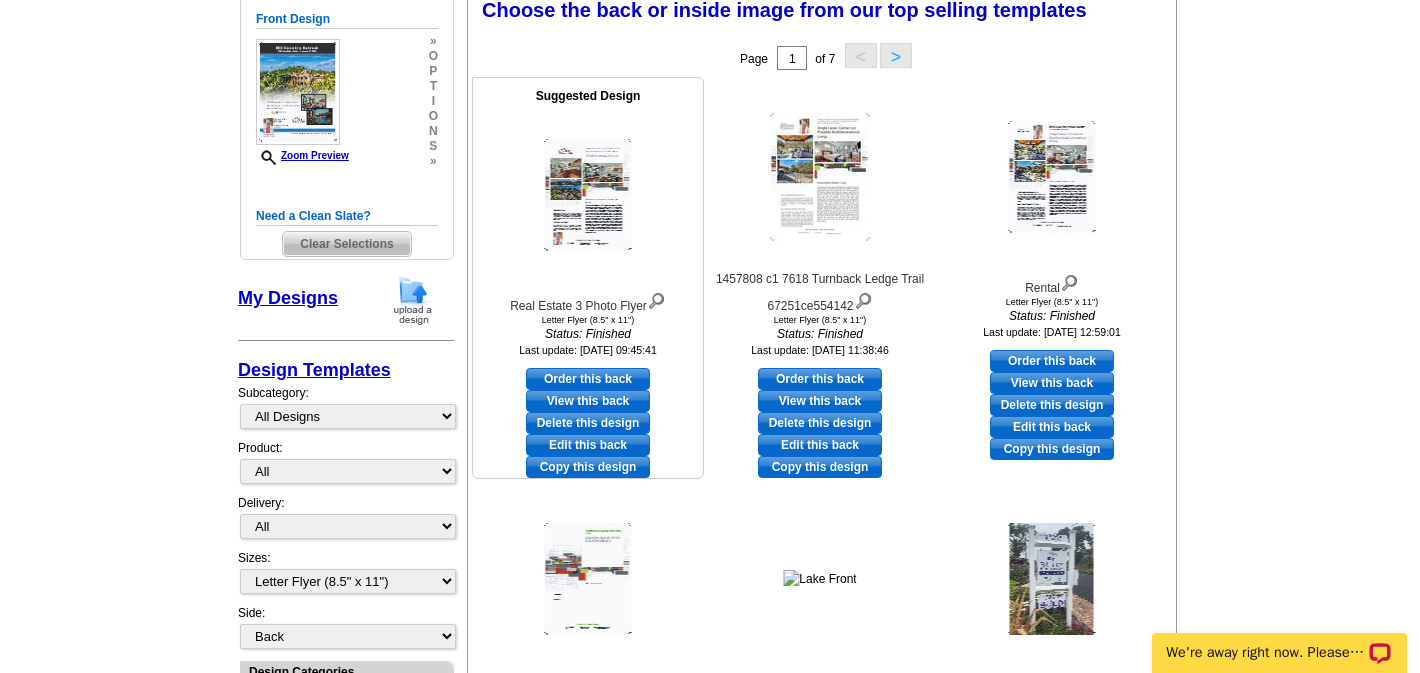 click on "View this back" at bounding box center (588, 401) 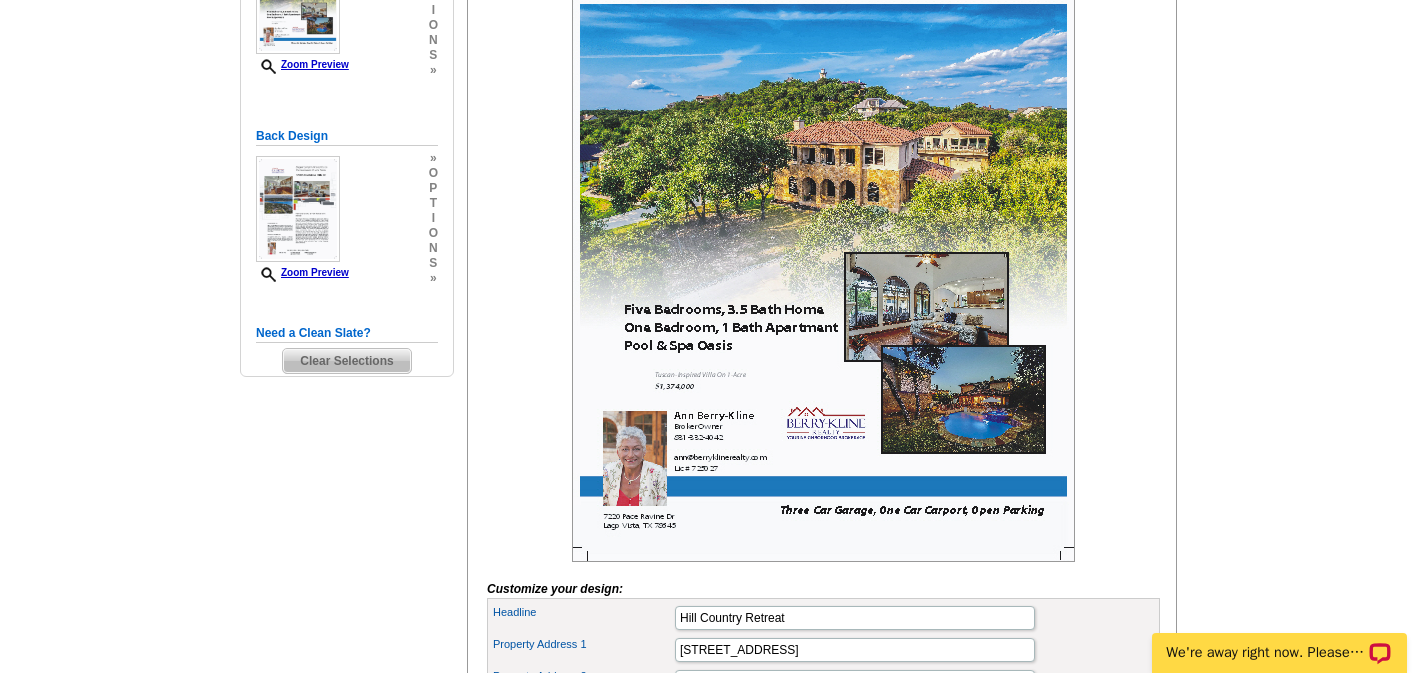 scroll, scrollTop: 434, scrollLeft: 0, axis: vertical 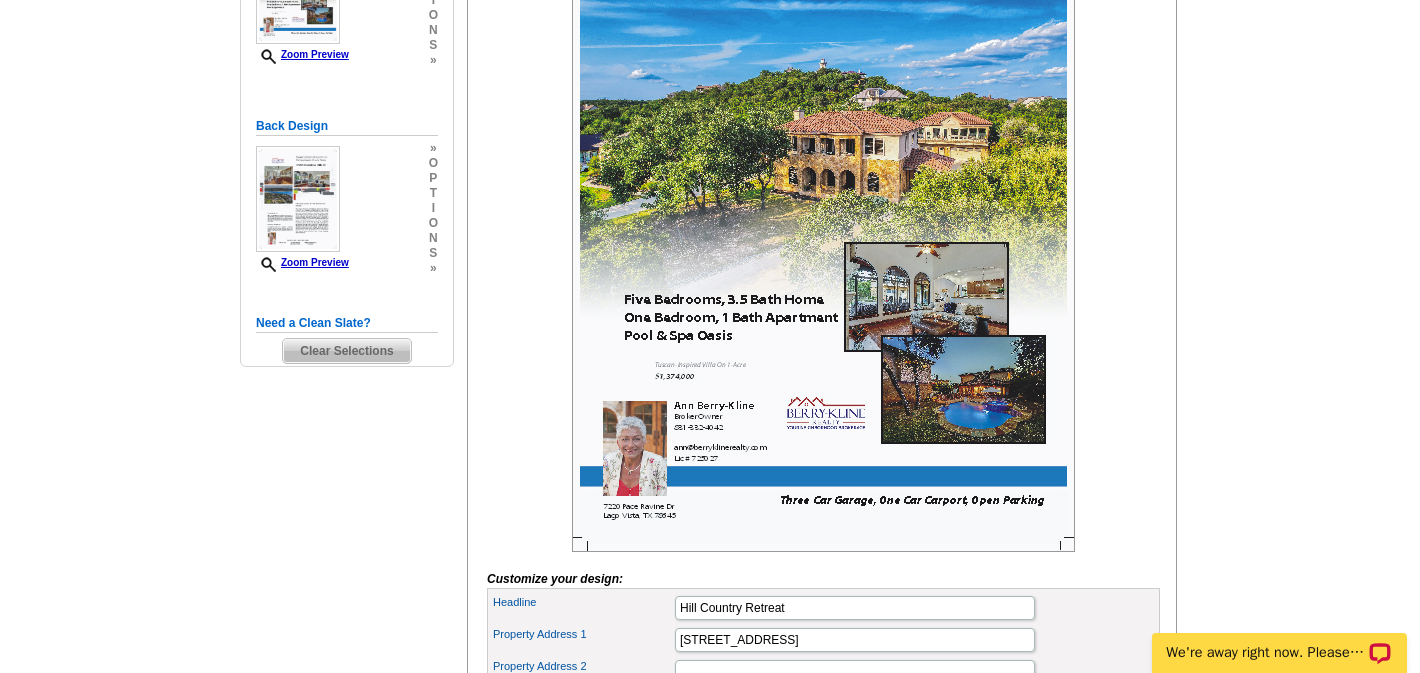 click at bounding box center (823, 231) 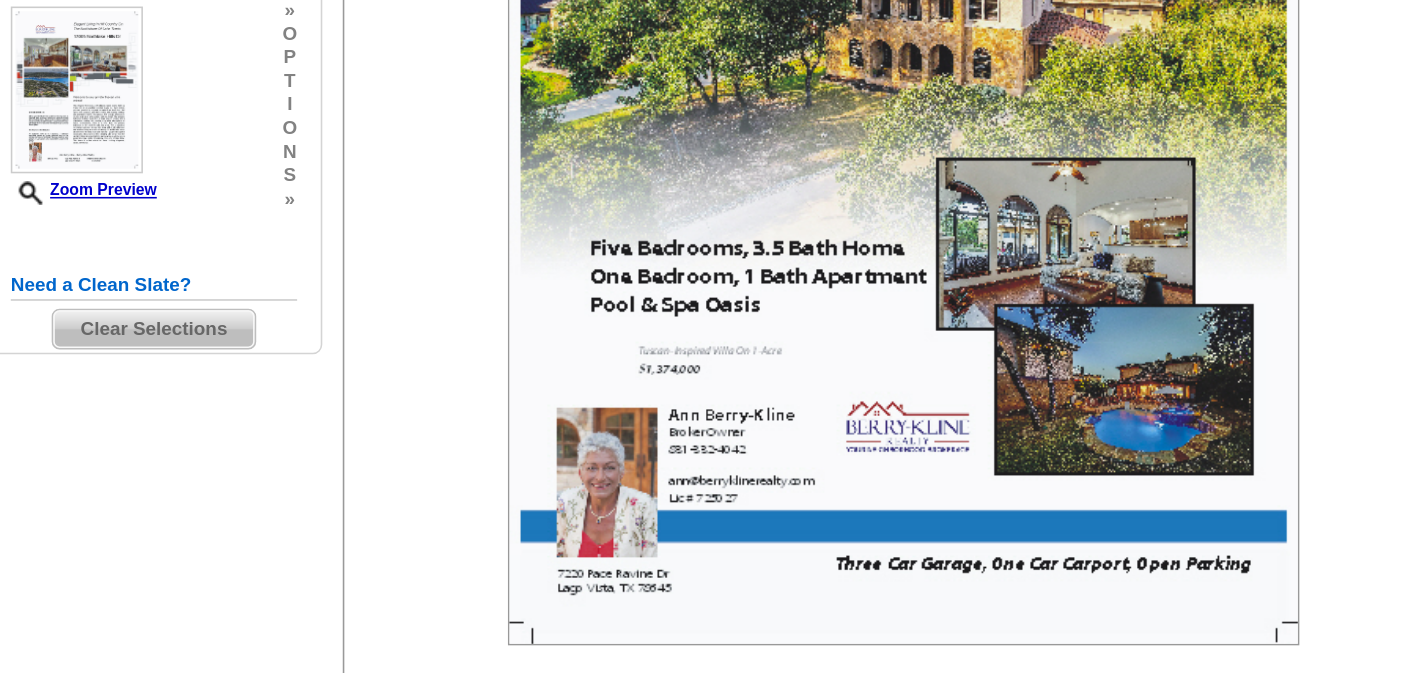 click at bounding box center (823, 231) 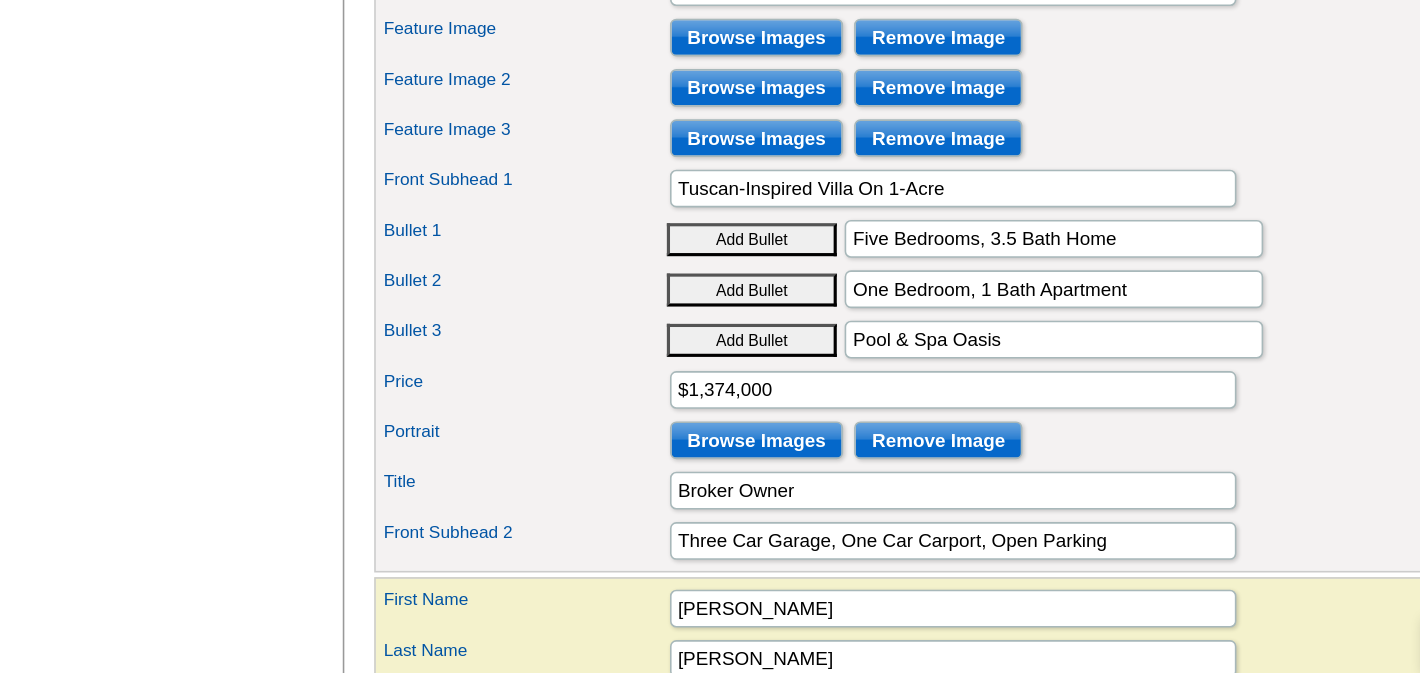 scroll, scrollTop: 1060, scrollLeft: 0, axis: vertical 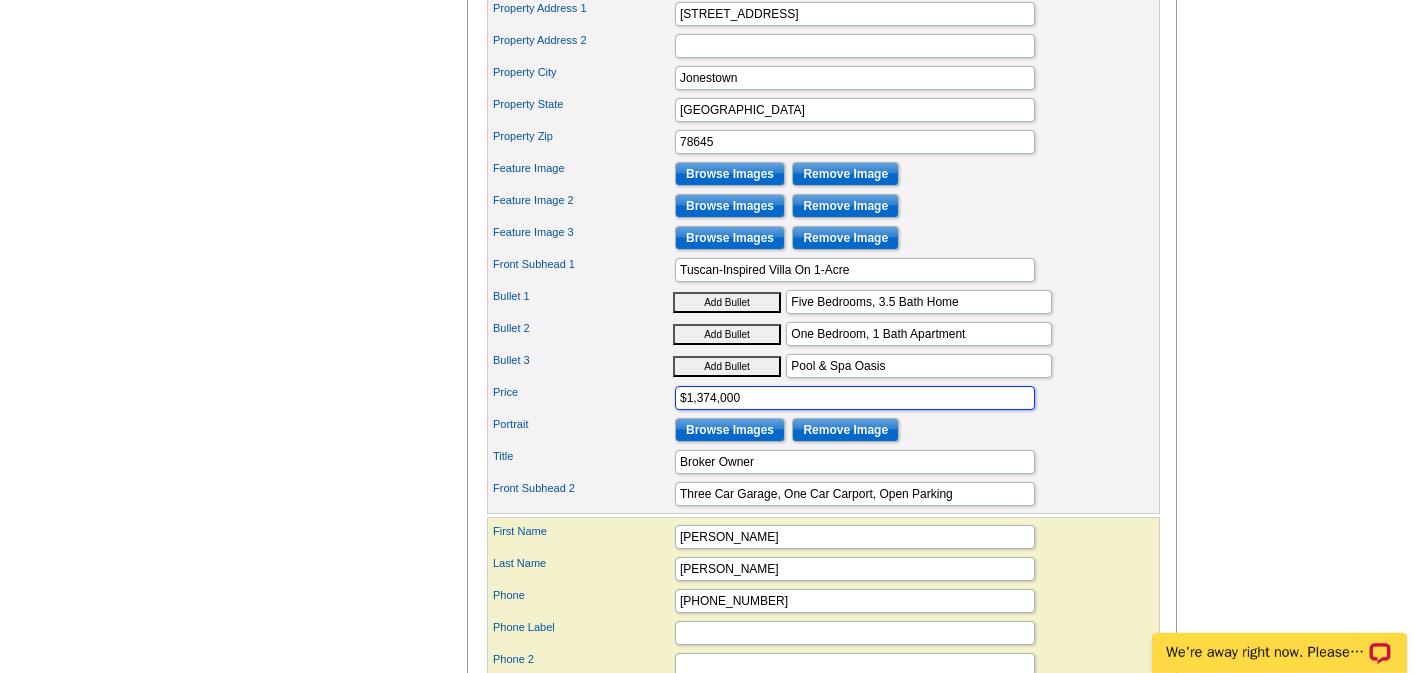 drag, startPoint x: 697, startPoint y: 431, endPoint x: 716, endPoint y: 431, distance: 19 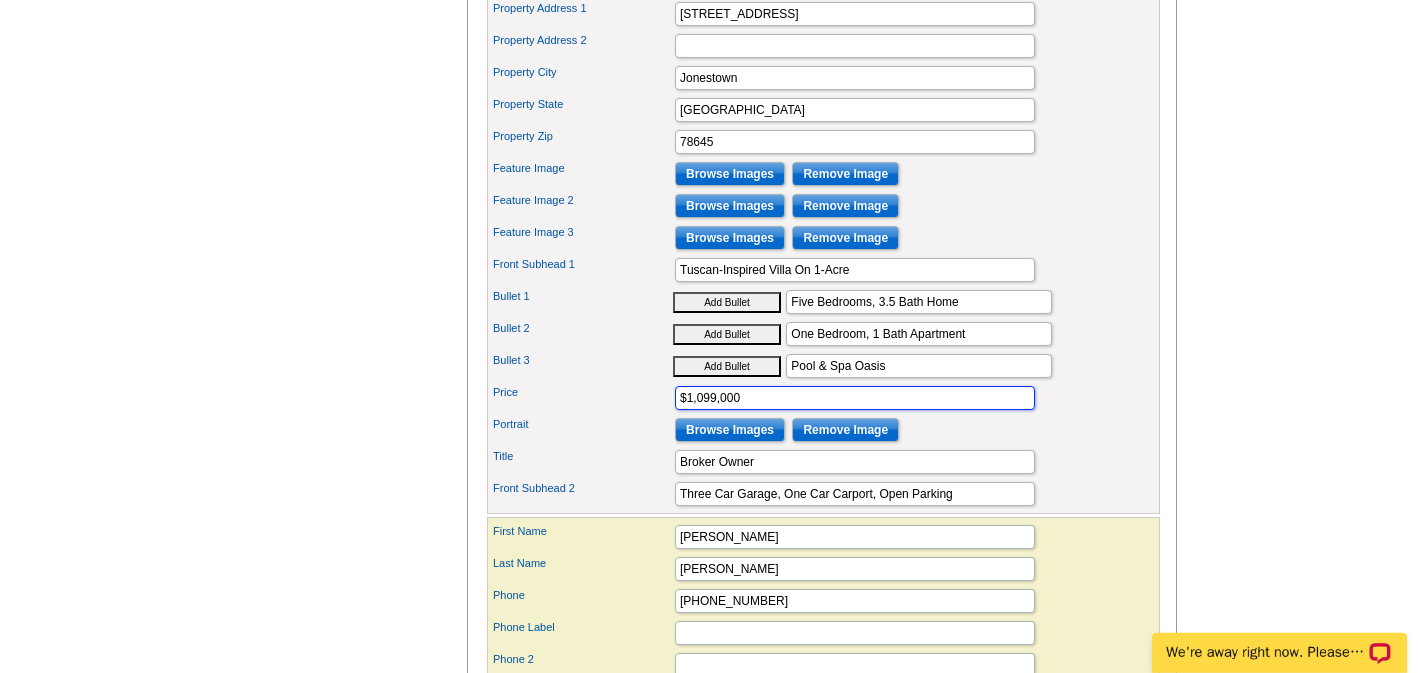 type on "$1,099,000" 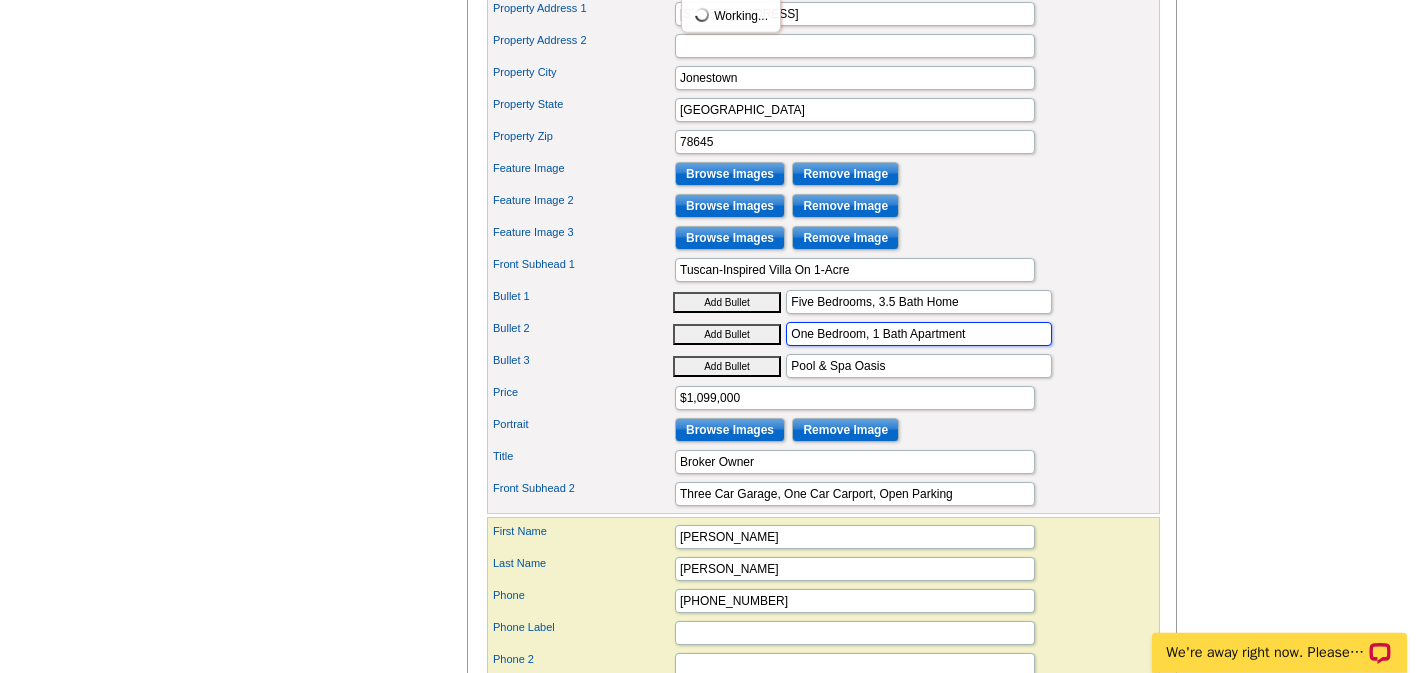 drag, startPoint x: 907, startPoint y: 367, endPoint x: 964, endPoint y: 369, distance: 57.035076 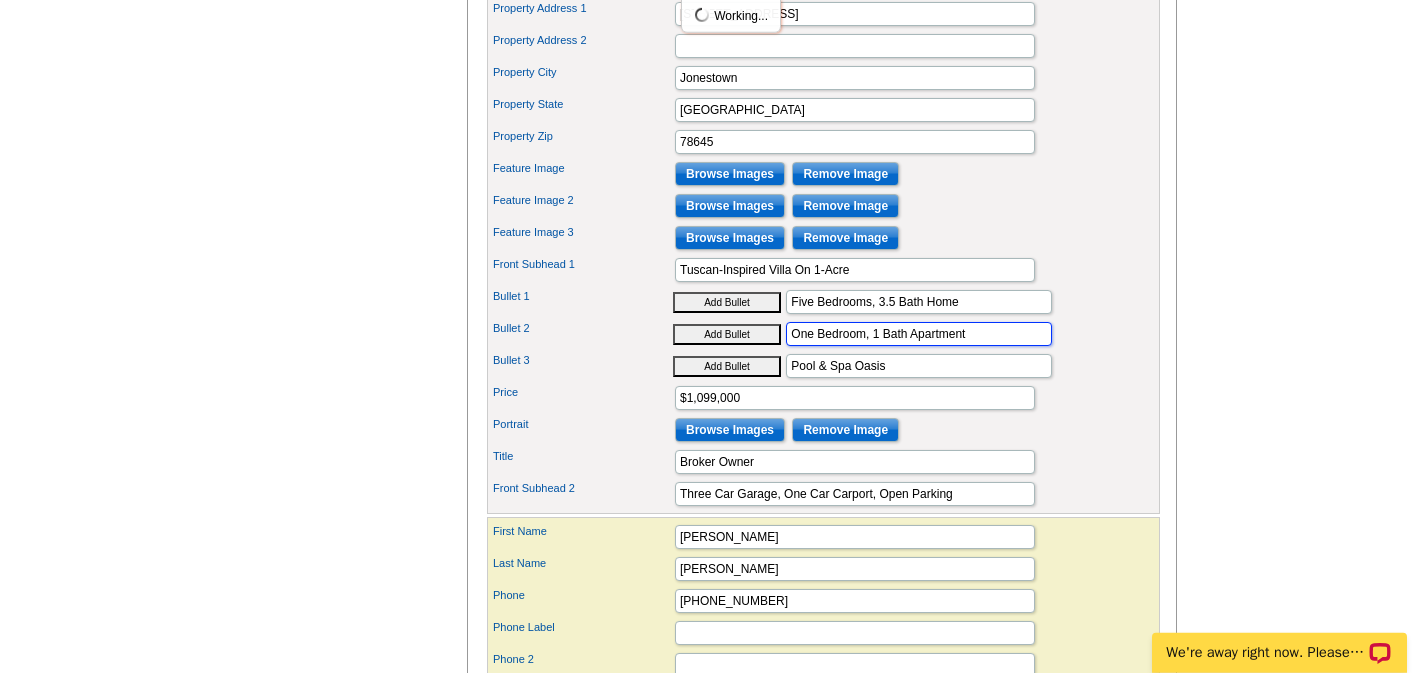 click on "One Bedroom, 1 Bath Apartment" at bounding box center (919, 334) 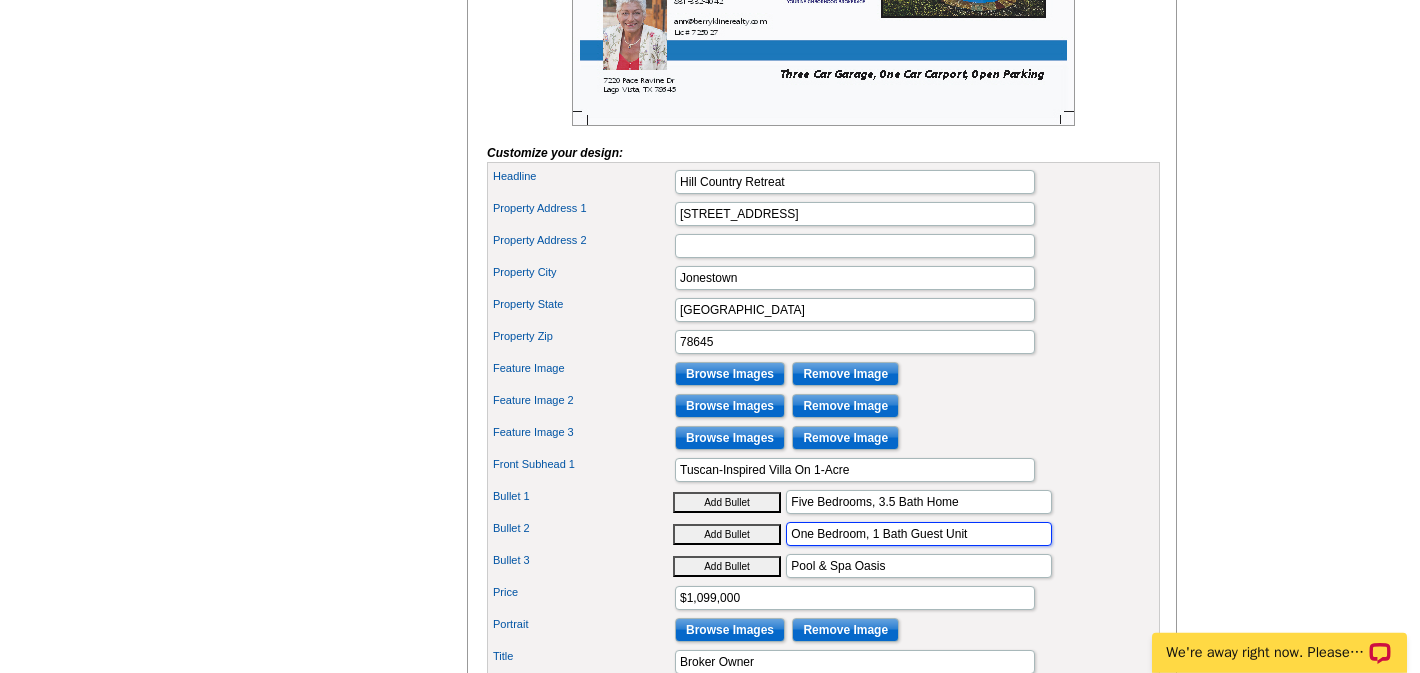 scroll, scrollTop: 863, scrollLeft: 0, axis: vertical 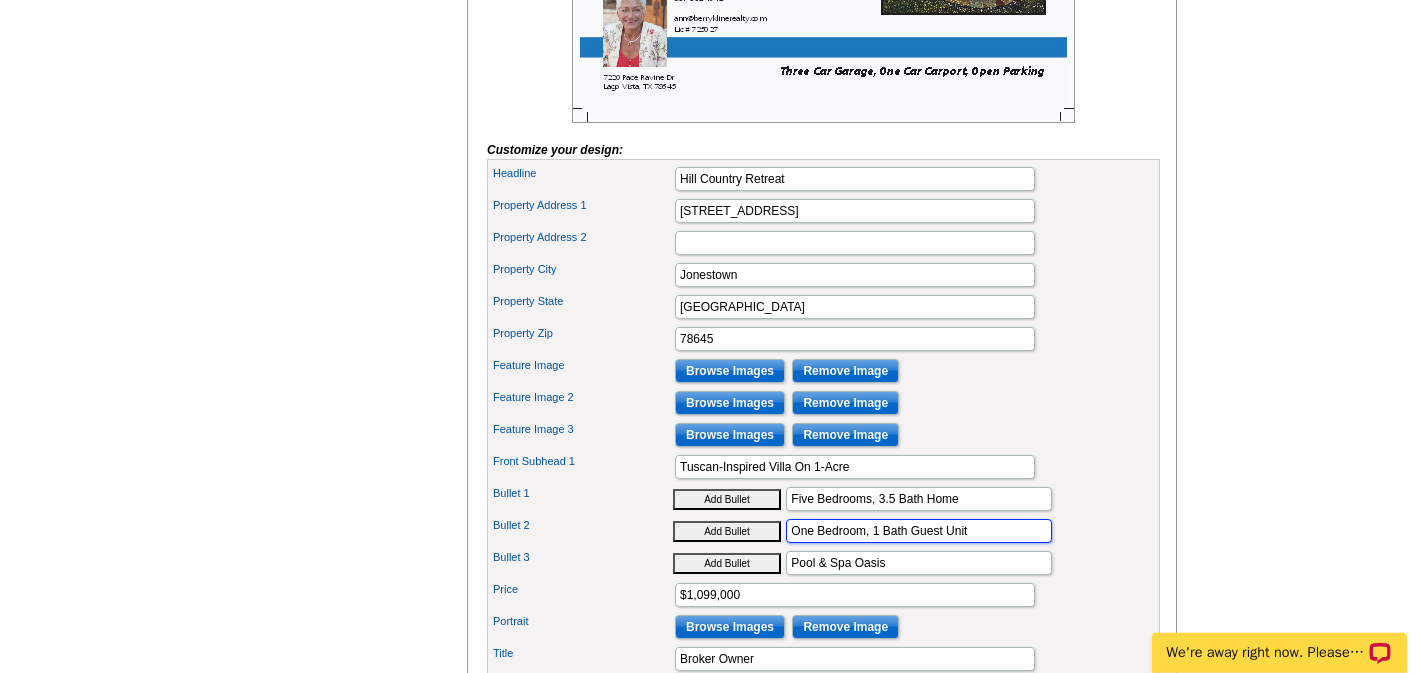 type on "One Bedroom, 1 Bath Guest Unit" 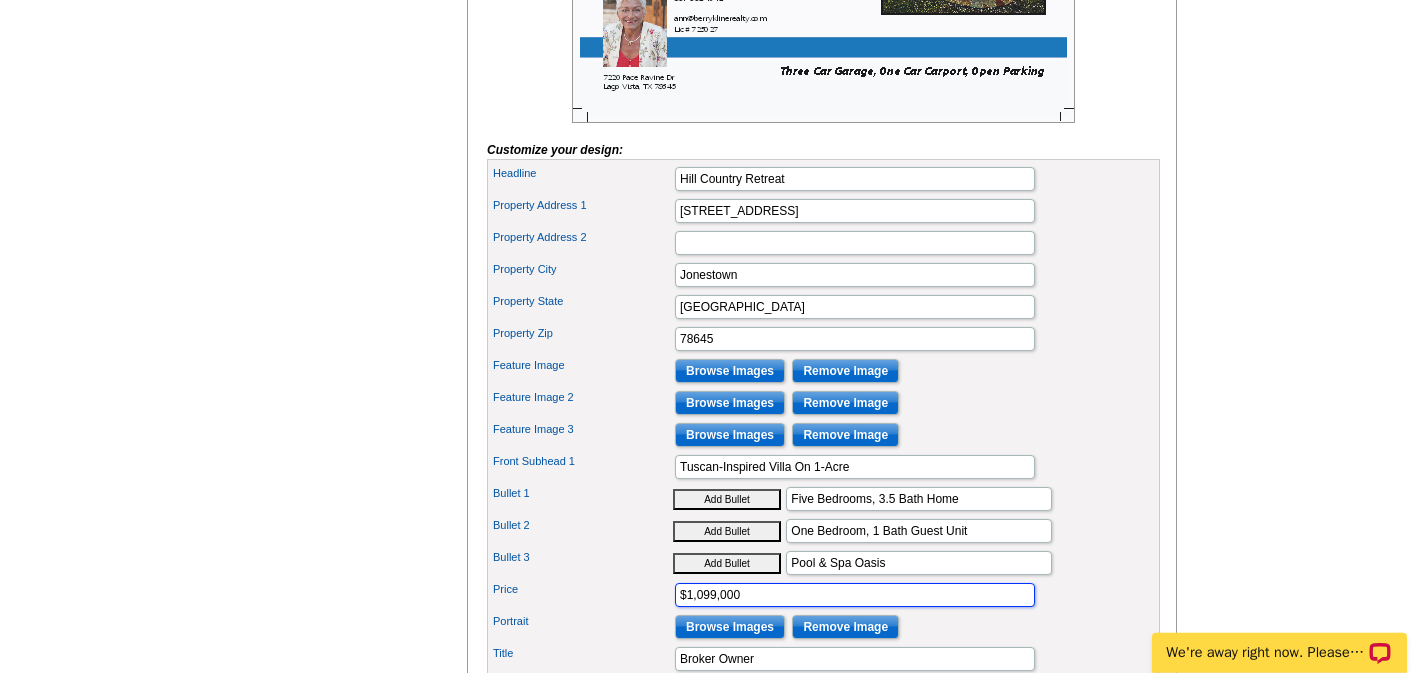 click on "$1,099,000" at bounding box center (855, 595) 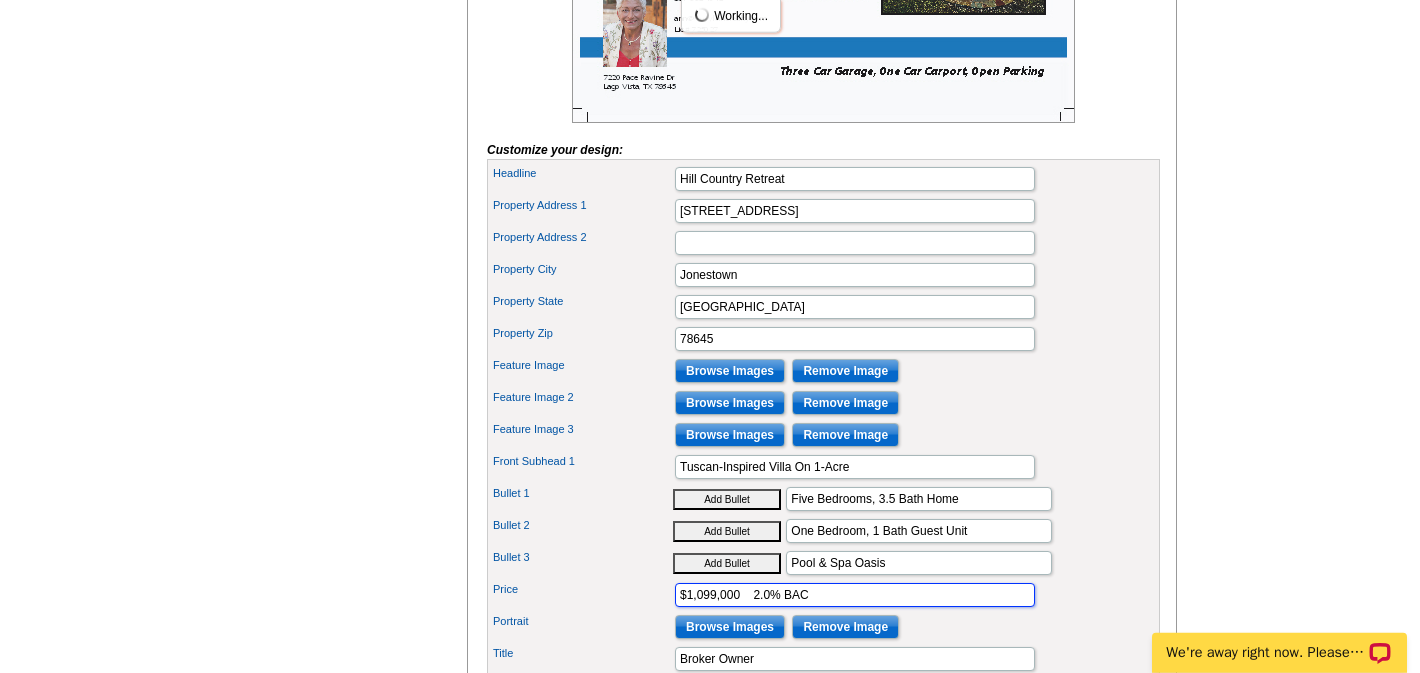 type on "$1,099,000    2.0% BAC" 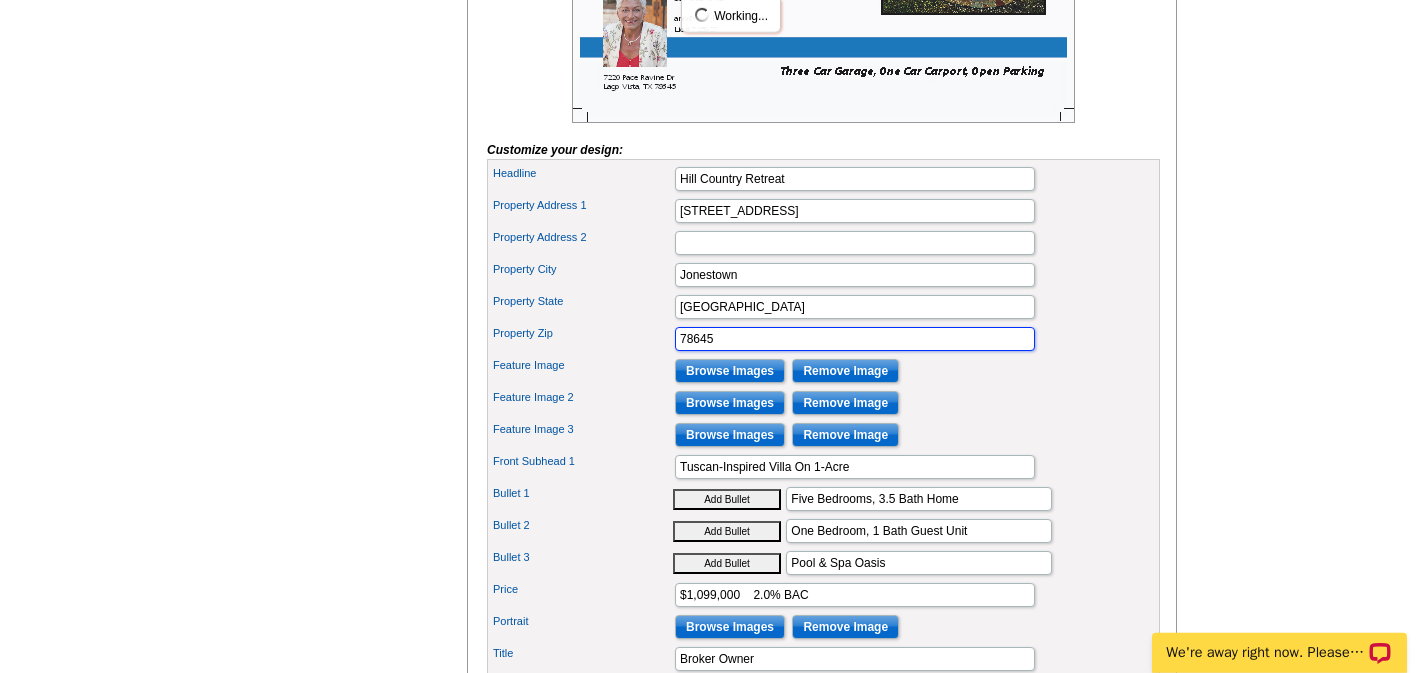 click on "78645" at bounding box center [855, 339] 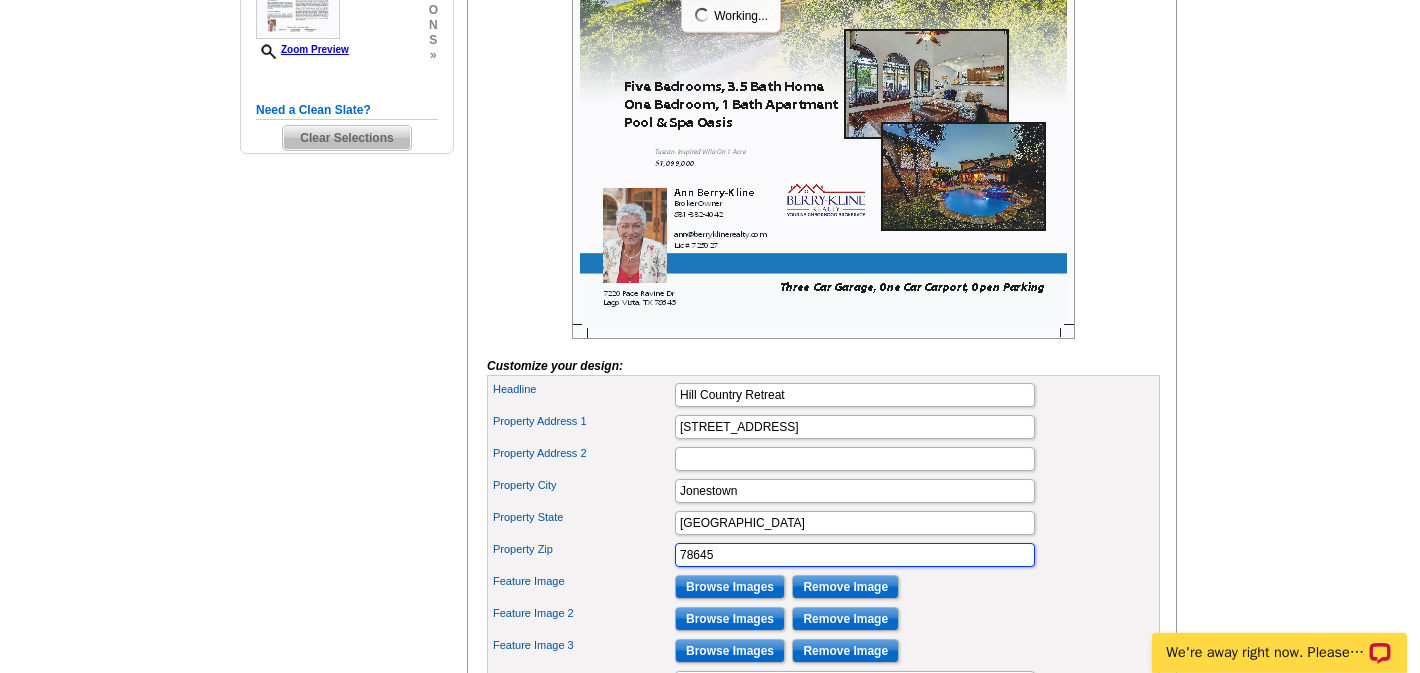 scroll, scrollTop: 649, scrollLeft: 0, axis: vertical 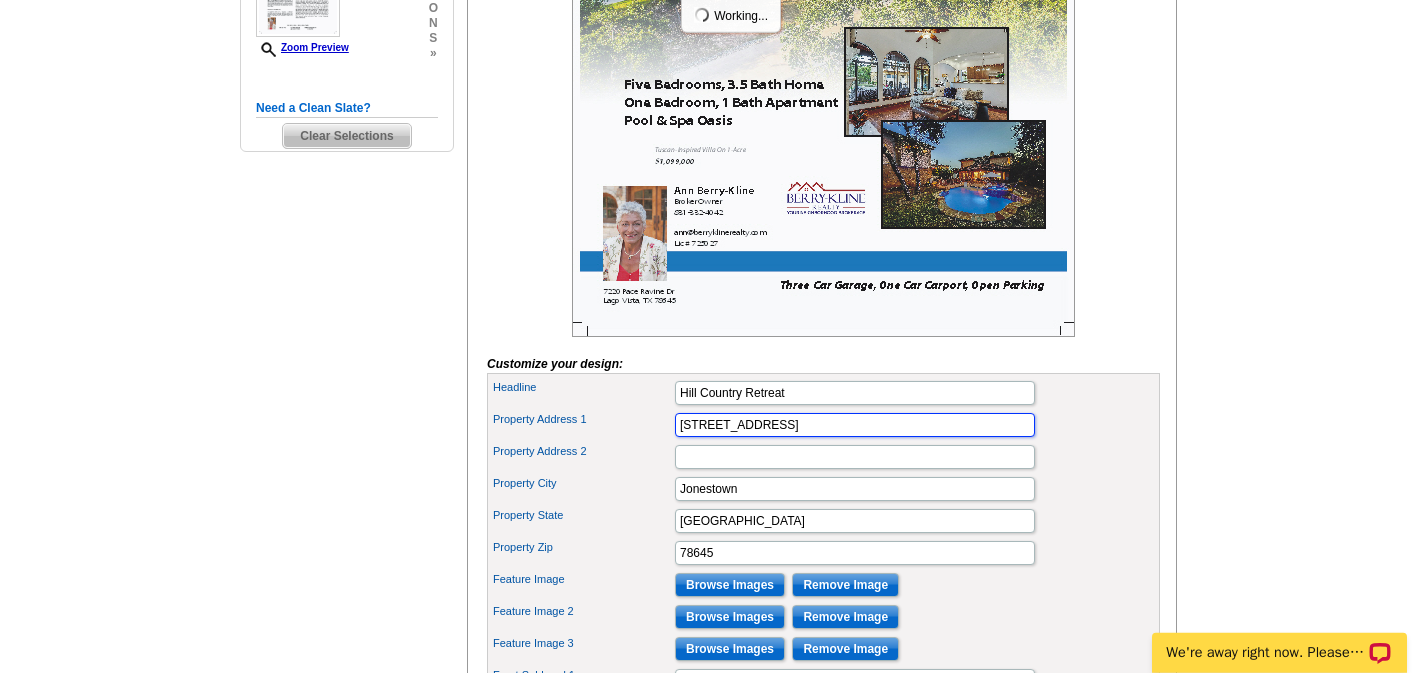 click on "[STREET_ADDRESS]" at bounding box center [855, 425] 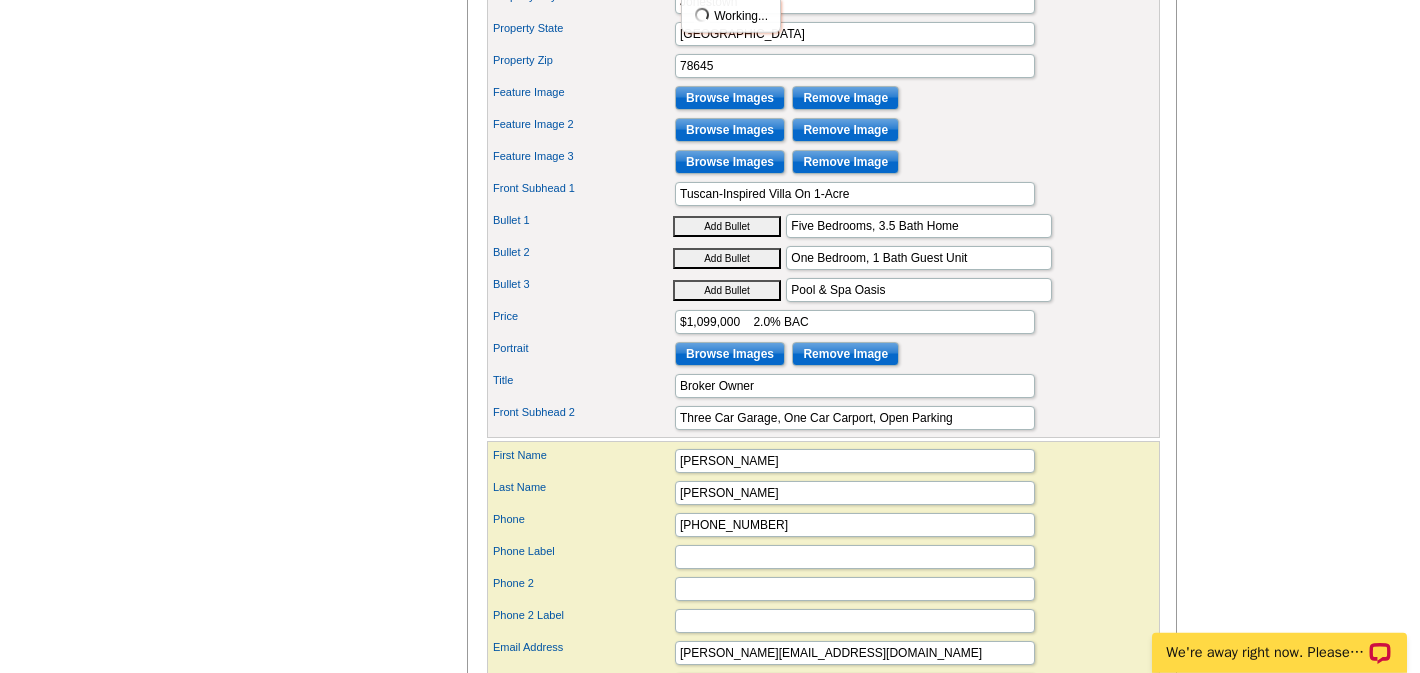 scroll, scrollTop: 1137, scrollLeft: 0, axis: vertical 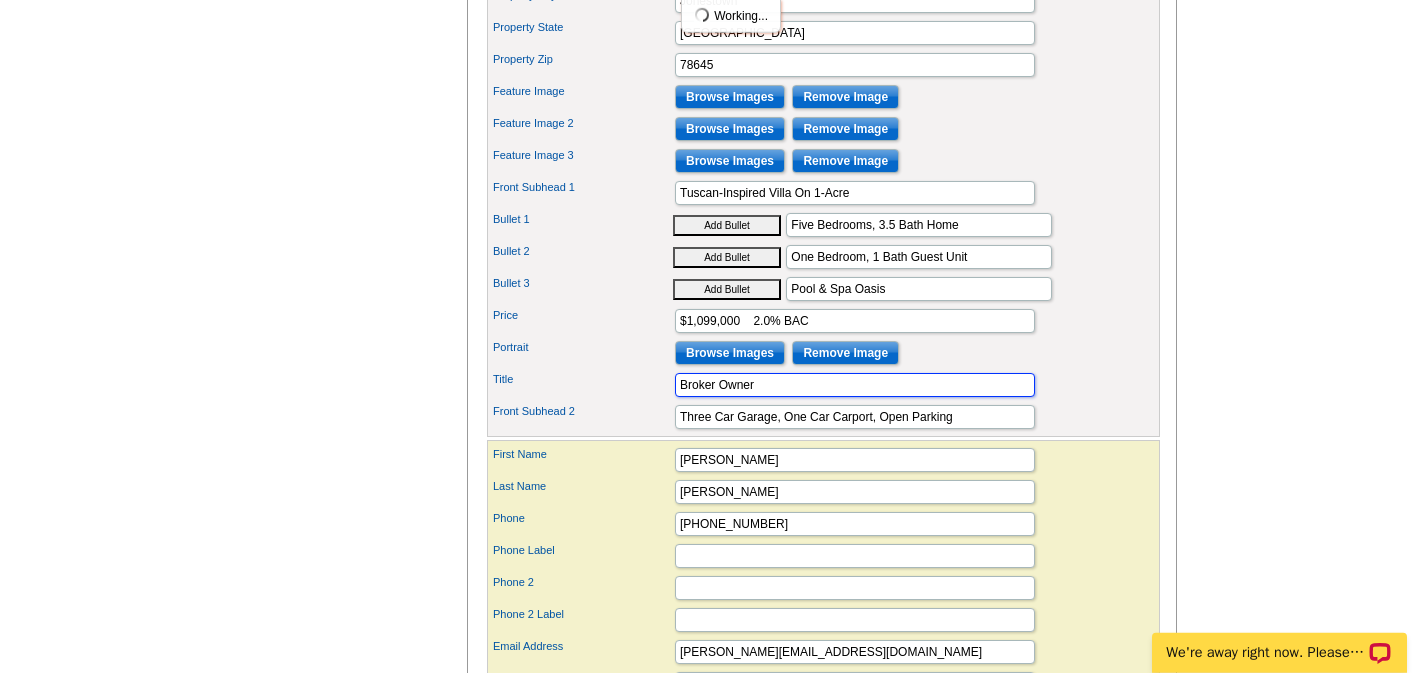 click on "Broker Owner" at bounding box center (855, 385) 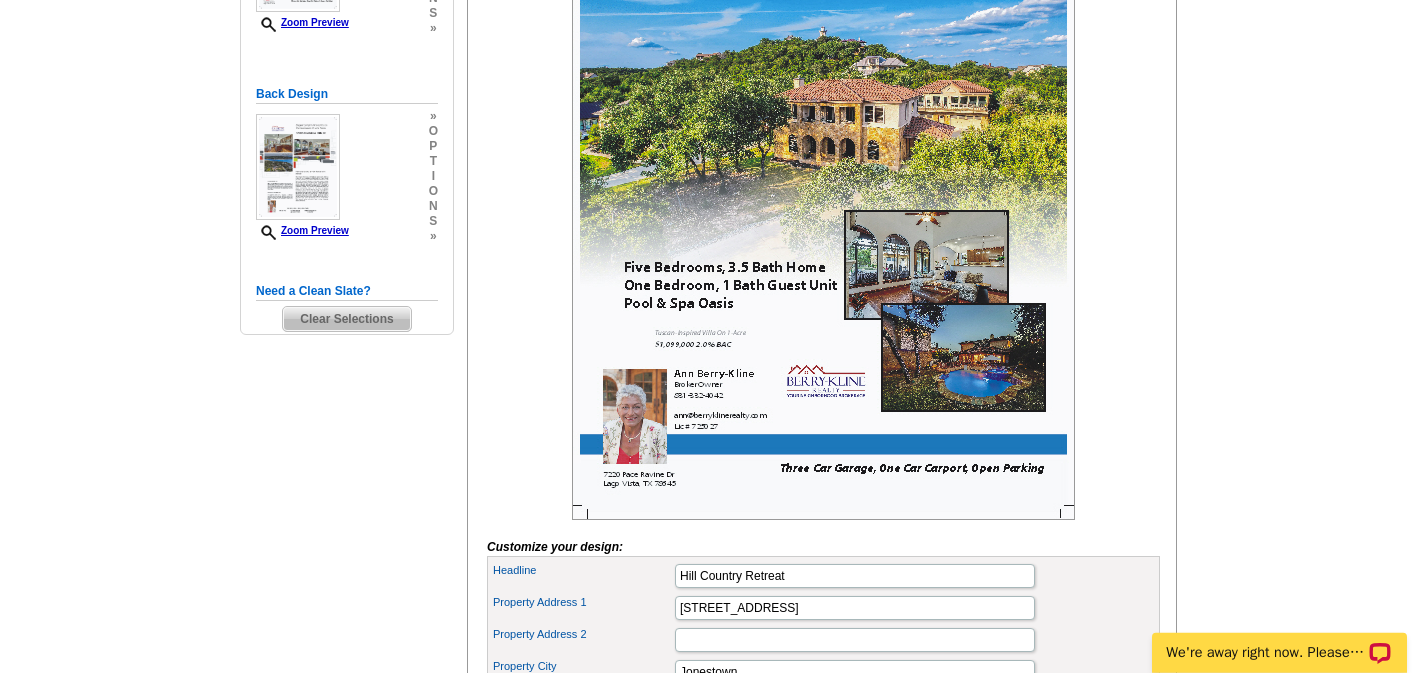 scroll, scrollTop: 463, scrollLeft: 0, axis: vertical 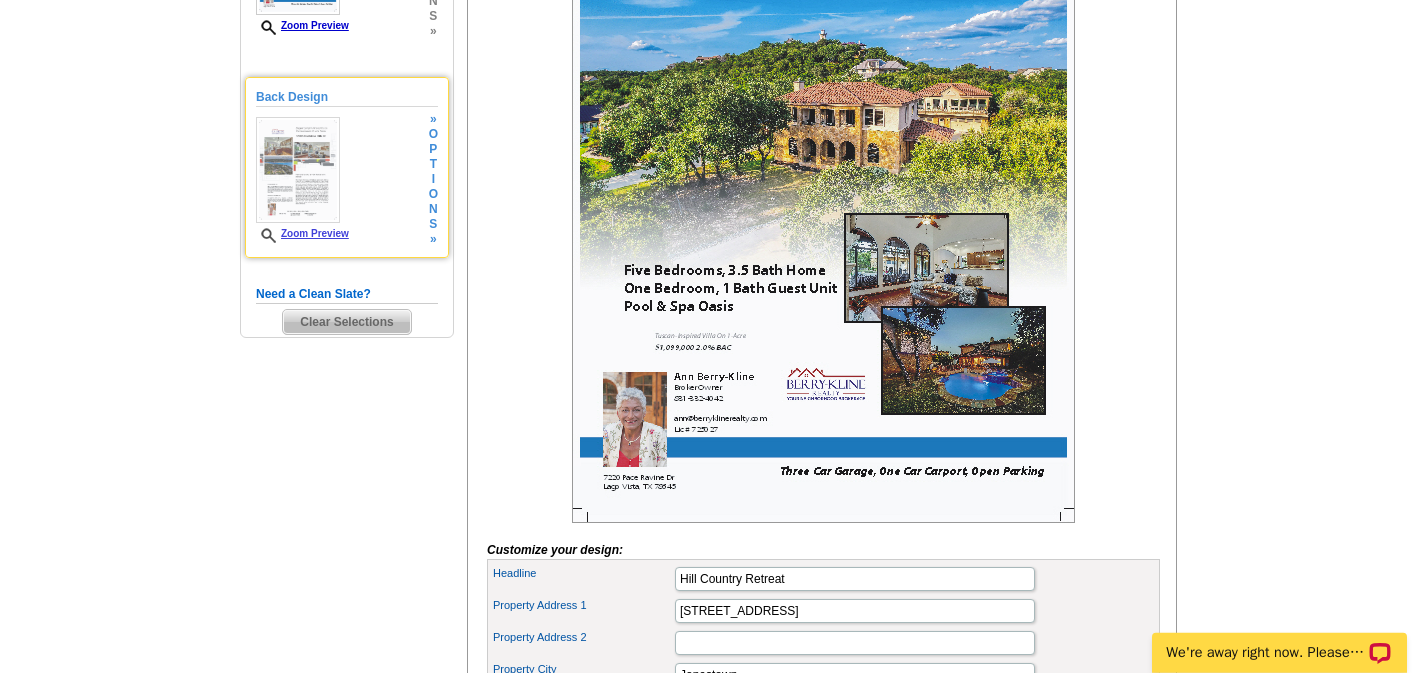 click at bounding box center [298, 170] 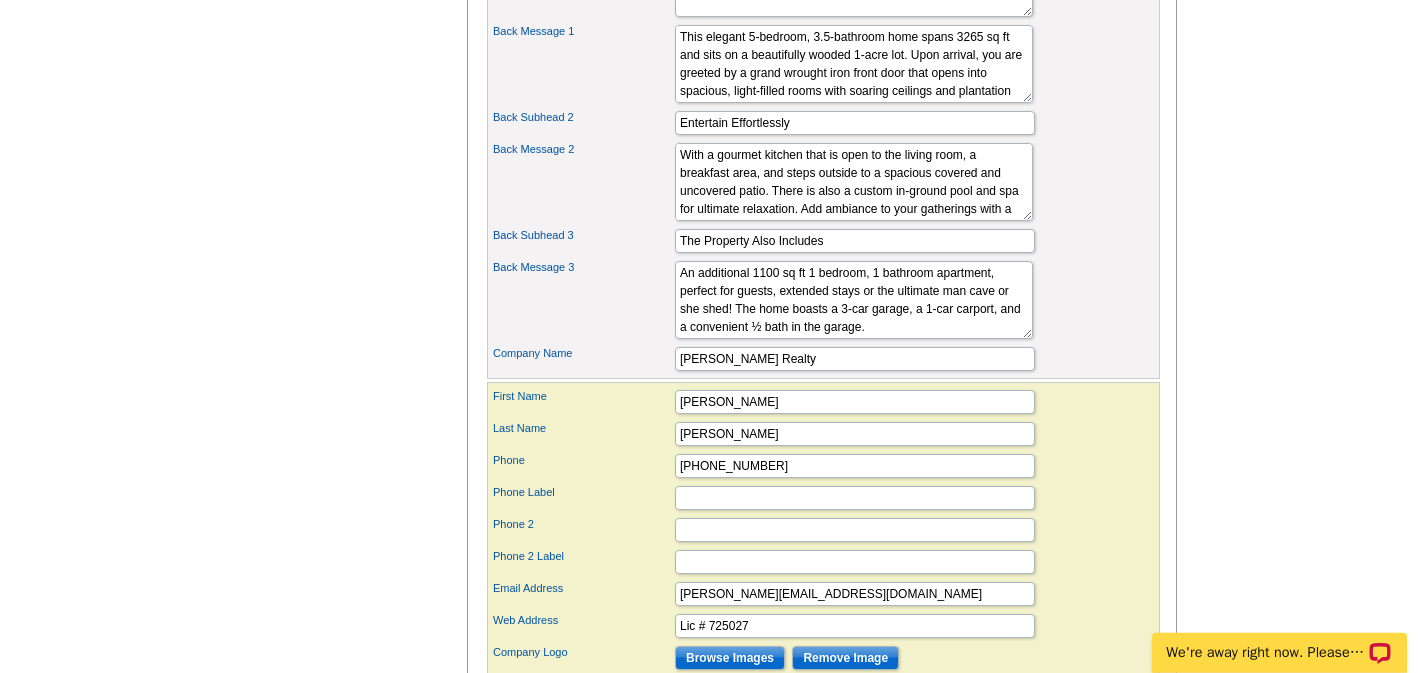 scroll, scrollTop: 1257, scrollLeft: 0, axis: vertical 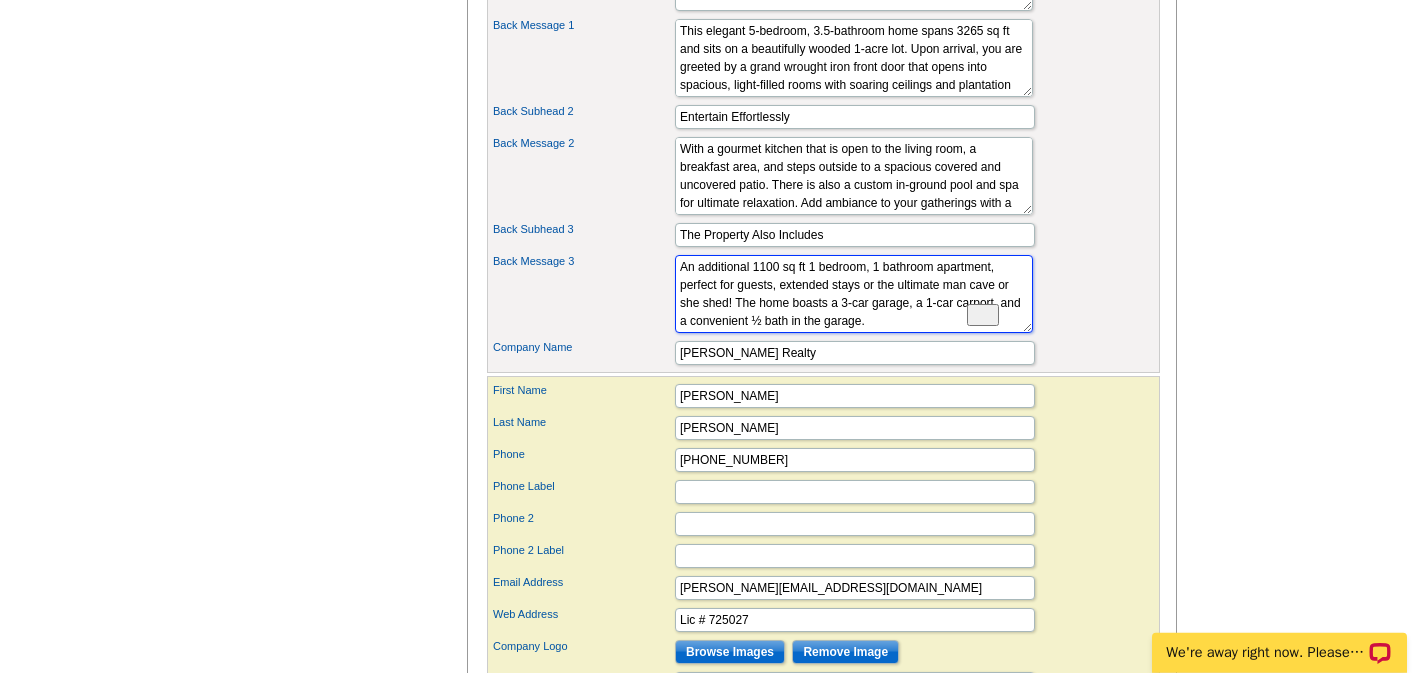drag, startPoint x: 754, startPoint y: 299, endPoint x: 779, endPoint y: 304, distance: 25.495098 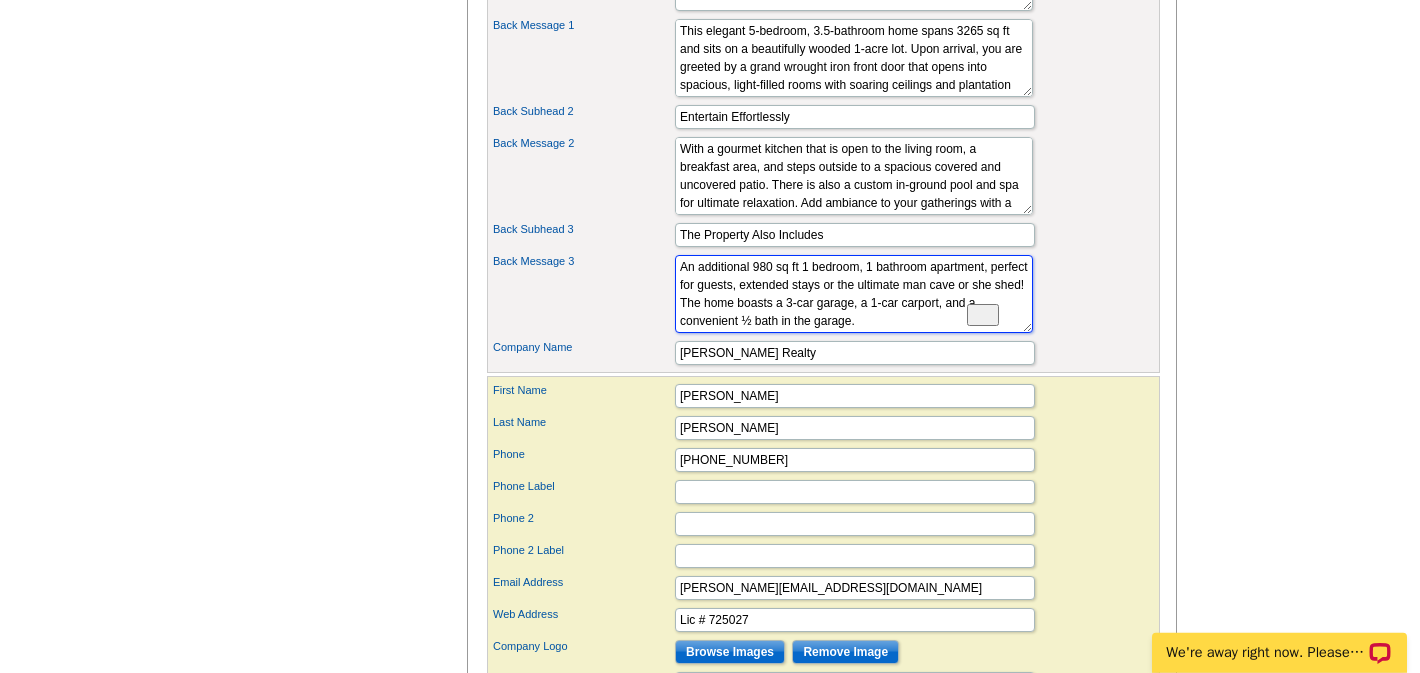 drag, startPoint x: 931, startPoint y: 300, endPoint x: 986, endPoint y: 304, distance: 55.145264 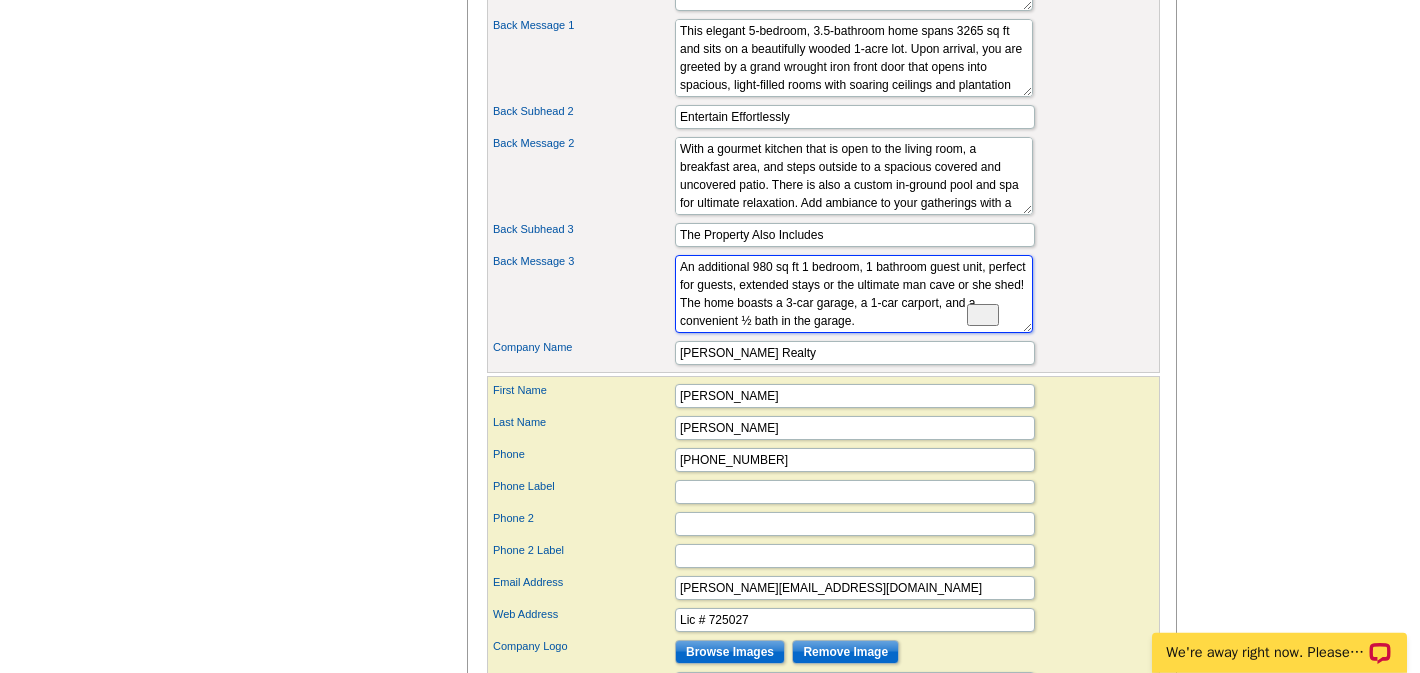 click on "An additional 1100 sq ft 1 bedroom, 1 bathroom apartment, perfect for guests, extended stays or the ultimate man cave or she shed! The home boasts a 3-car garage, a 1-car carport, and a convenient ½ bath in the garage." at bounding box center (854, 294) 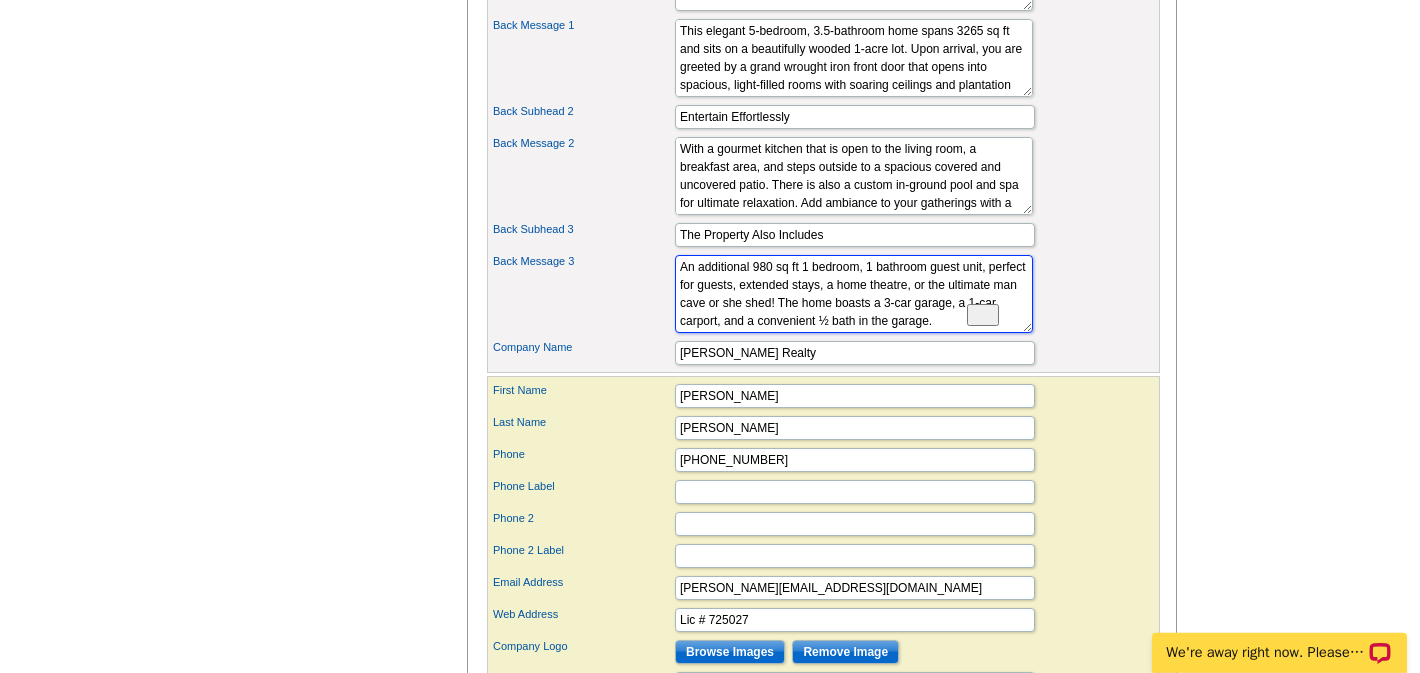 drag, startPoint x: 729, startPoint y: 332, endPoint x: 844, endPoint y: 340, distance: 115.27792 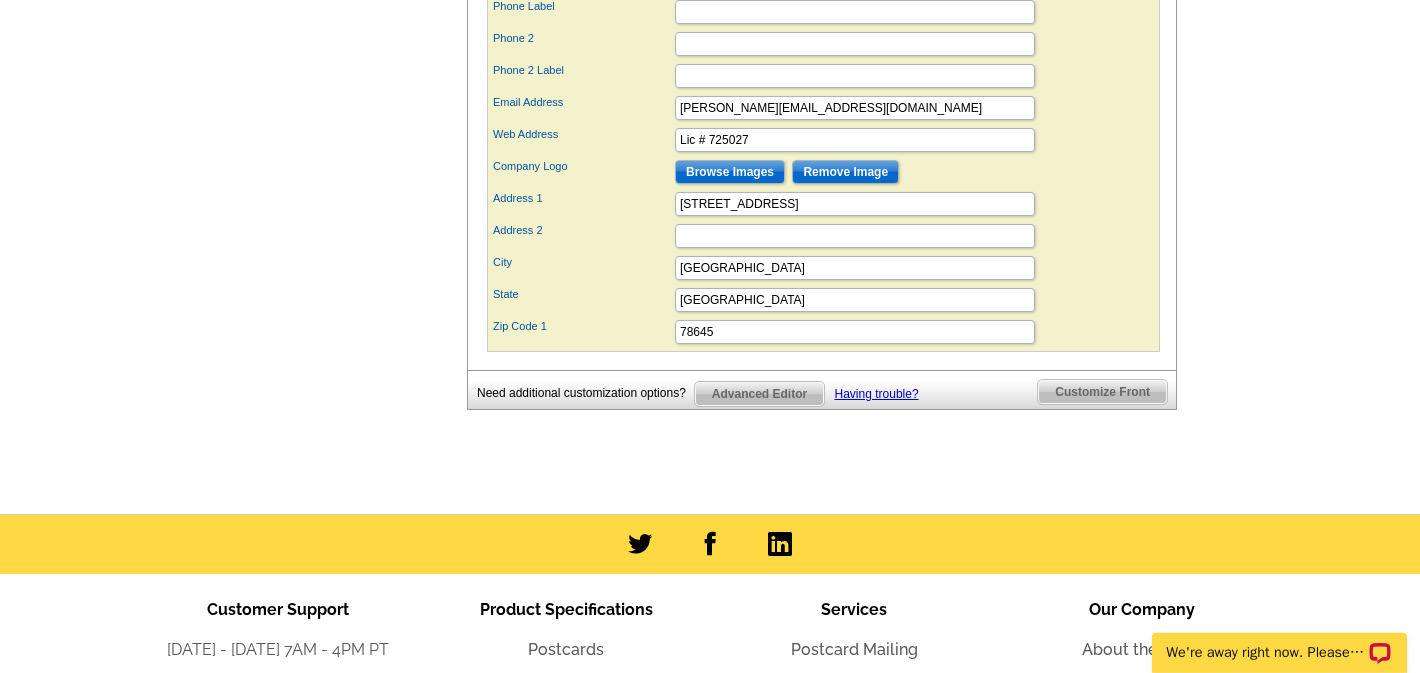 scroll, scrollTop: 1738, scrollLeft: 0, axis: vertical 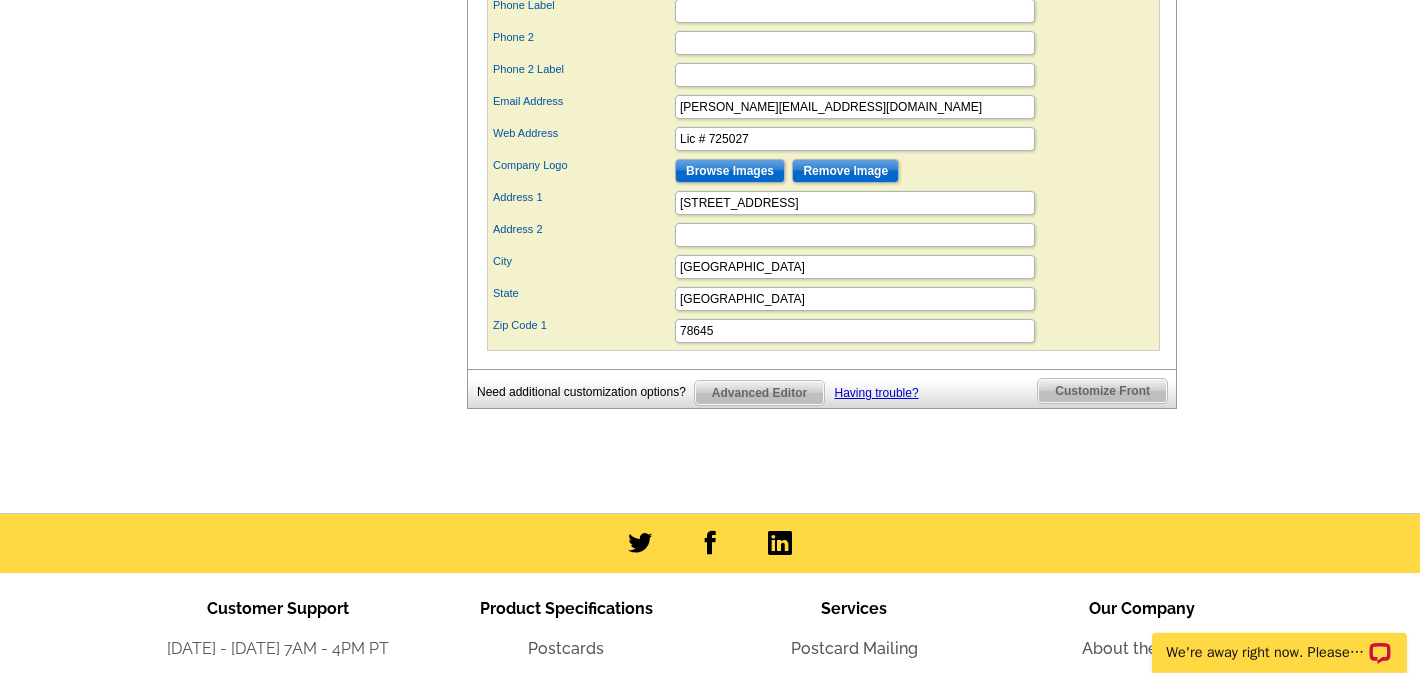 type on "An additional 980 sq ft 1 bedroom, 1 bathroom guest unit, perfect for guests, extended stays, a home theatre, or the ultimate flex space! The home boasts a 3-car garage, a 1-car carport, and a convenient ½ bath in the garage." 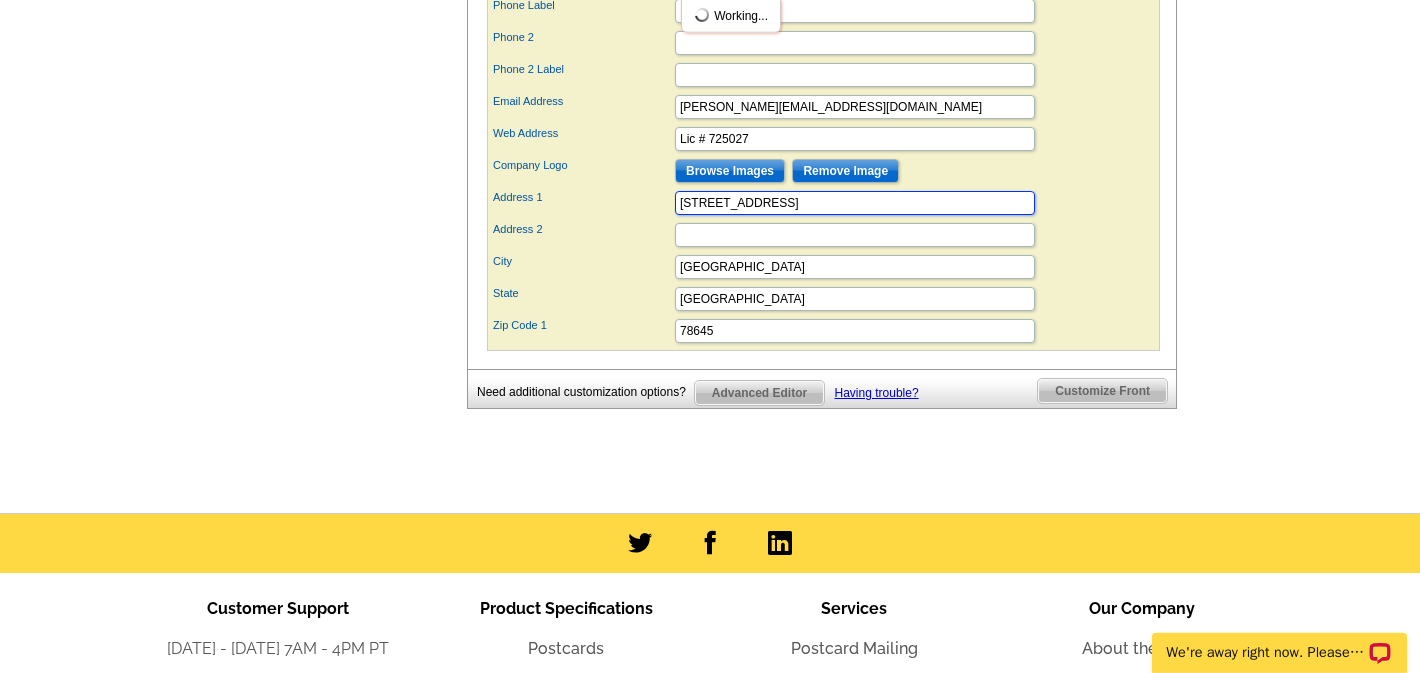 drag, startPoint x: 681, startPoint y: 236, endPoint x: 818, endPoint y: 229, distance: 137.17871 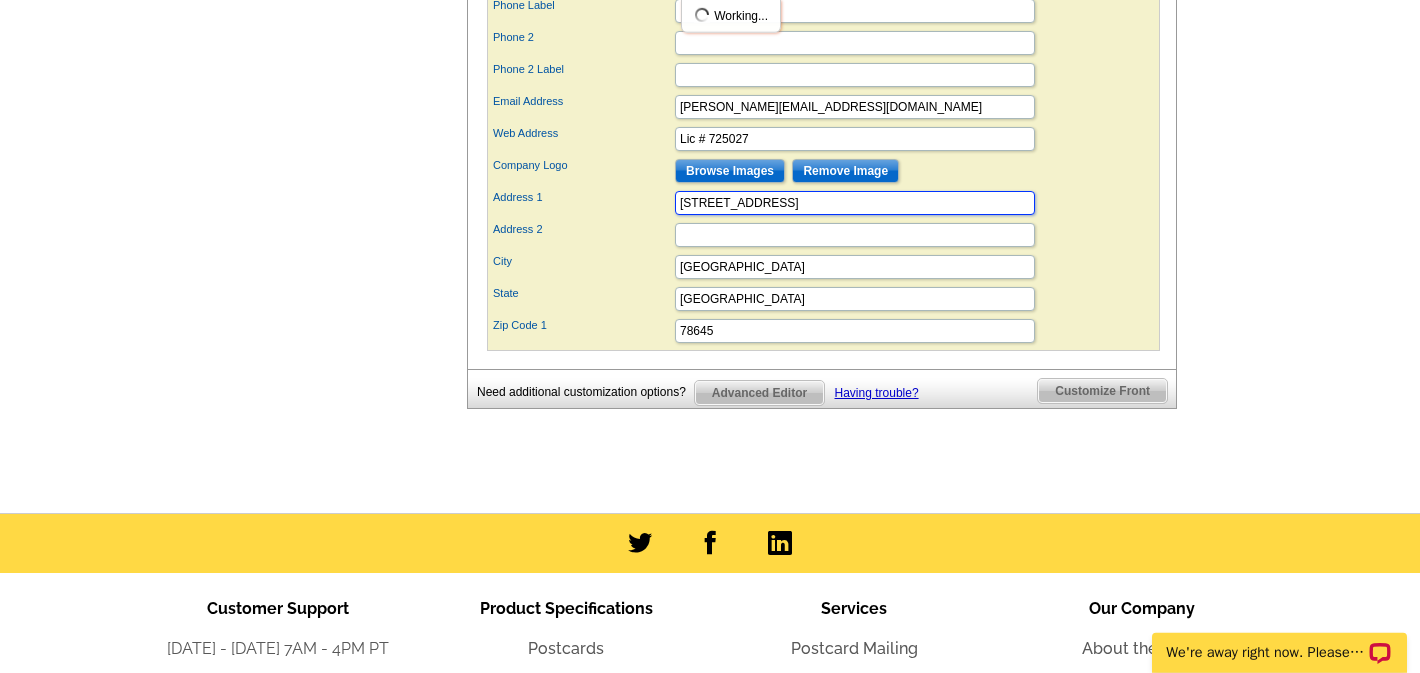 click on "7220 Pace Ravine Dr" at bounding box center (855, 203) 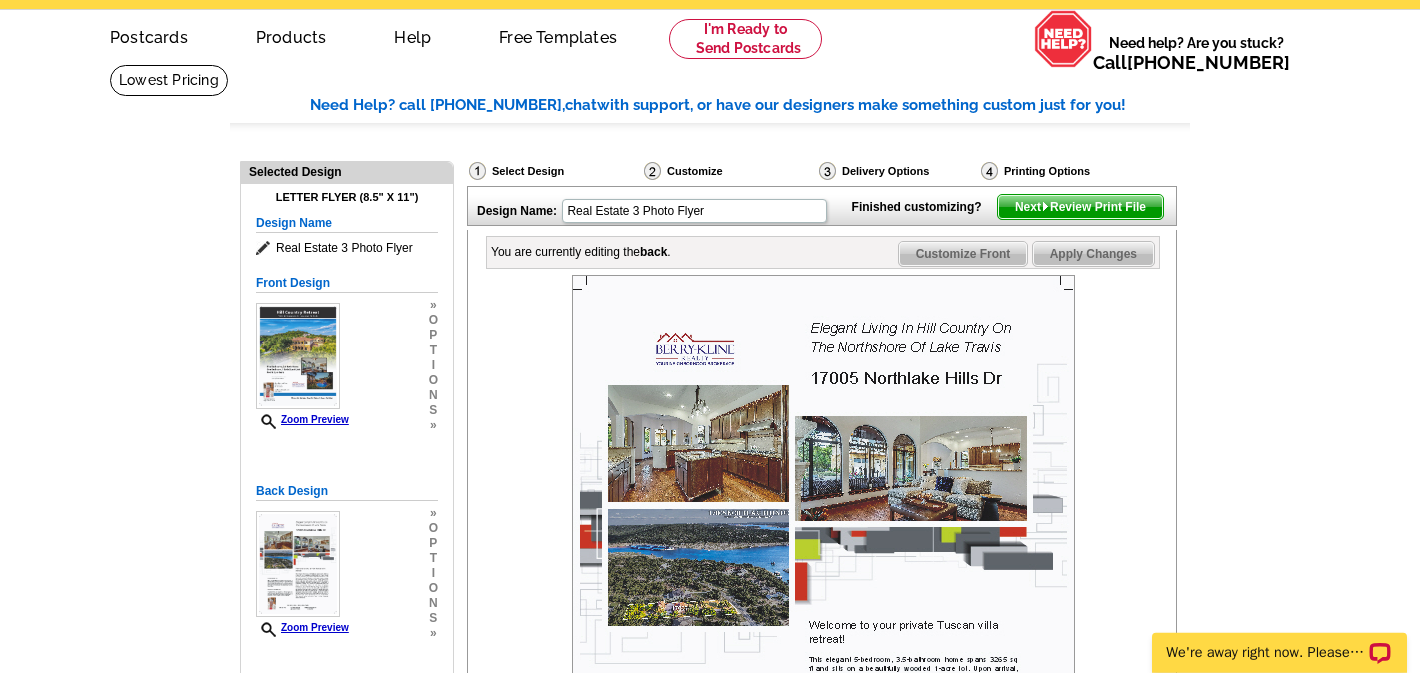 scroll, scrollTop: 64, scrollLeft: 0, axis: vertical 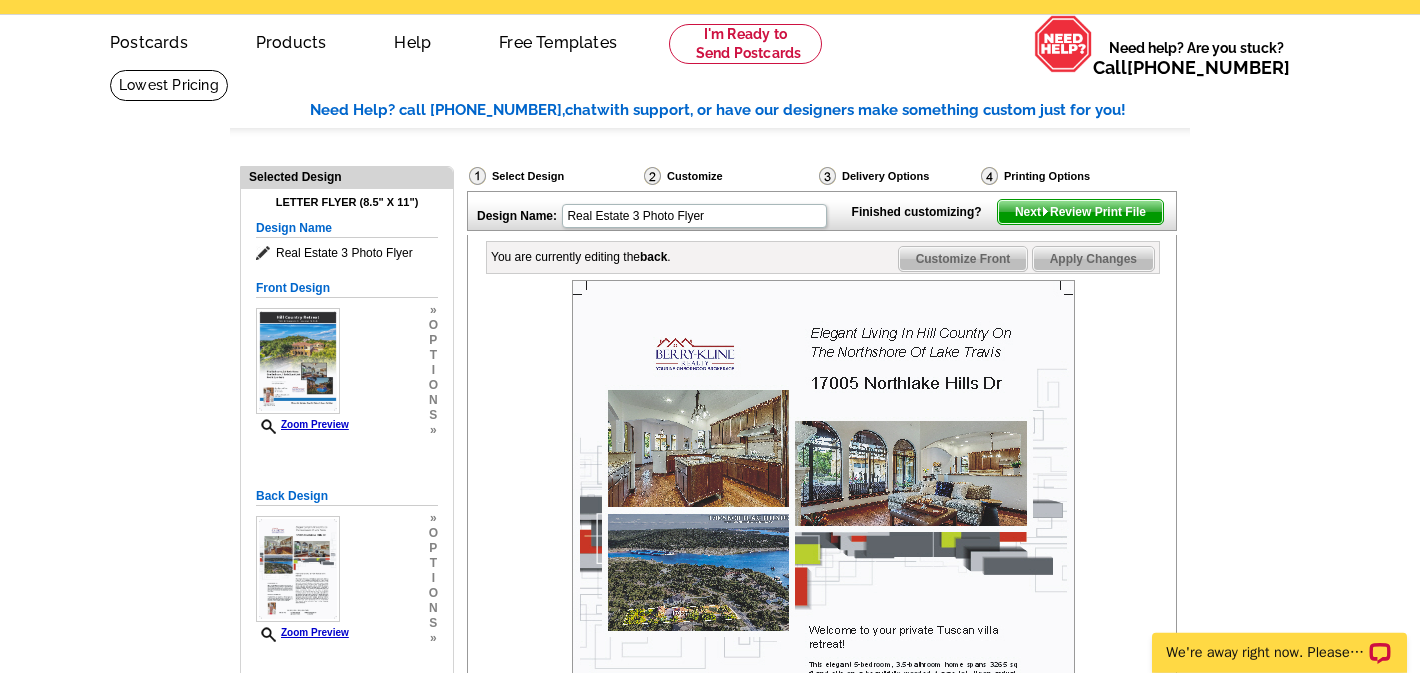 type 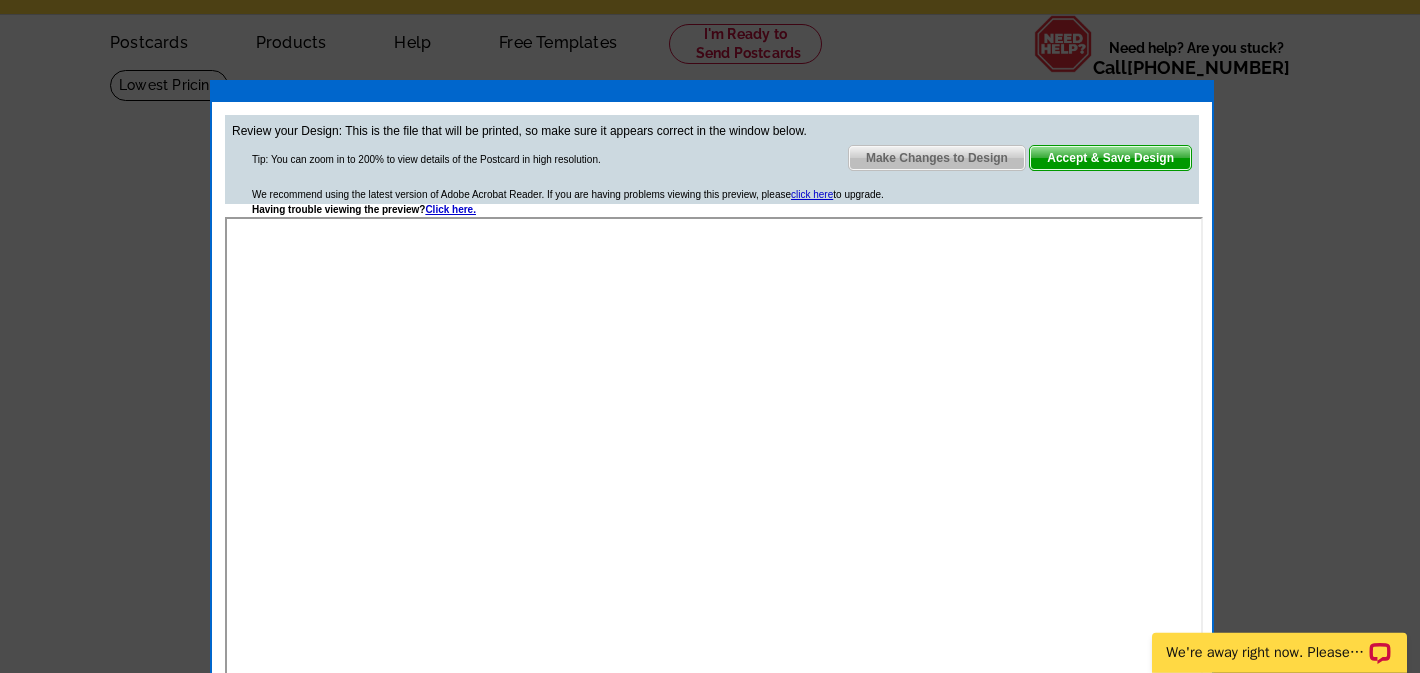 click on "Make Changes to Design" at bounding box center [937, 158] 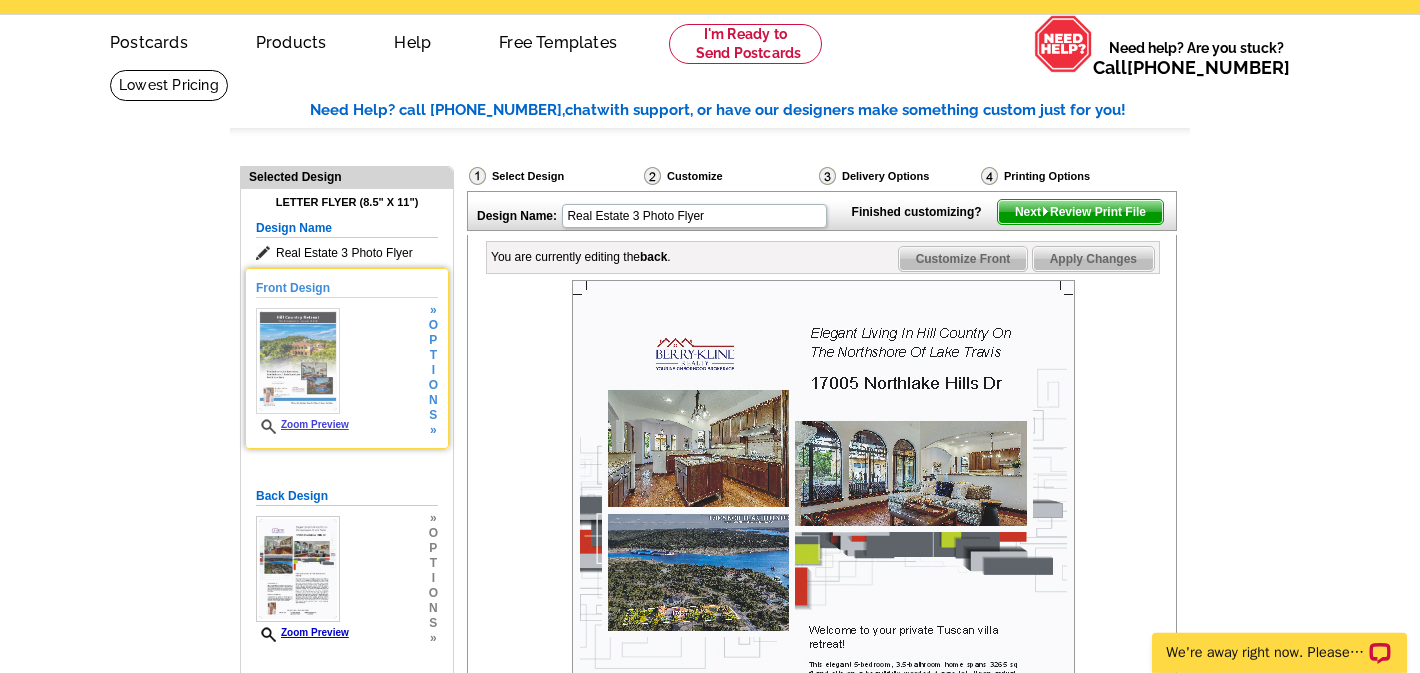 click on "Zoom Preview" at bounding box center [302, 371] 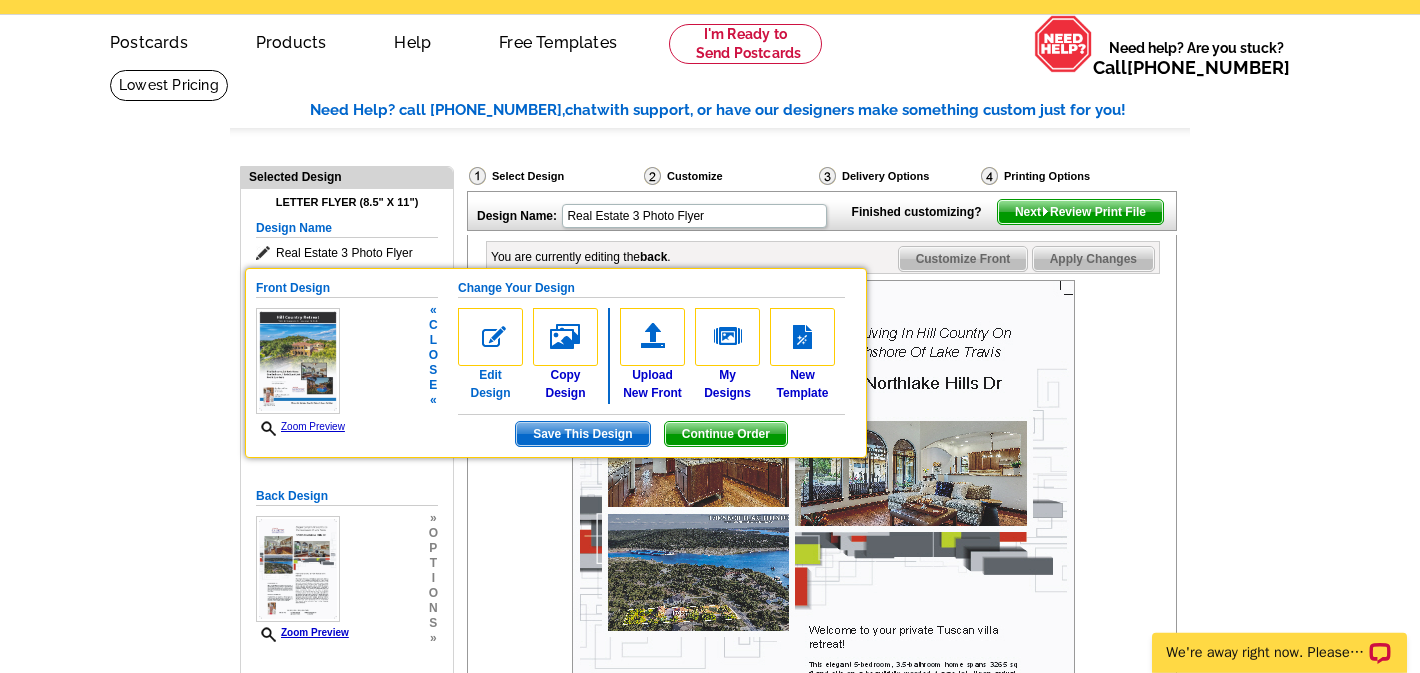 click at bounding box center (490, 337) 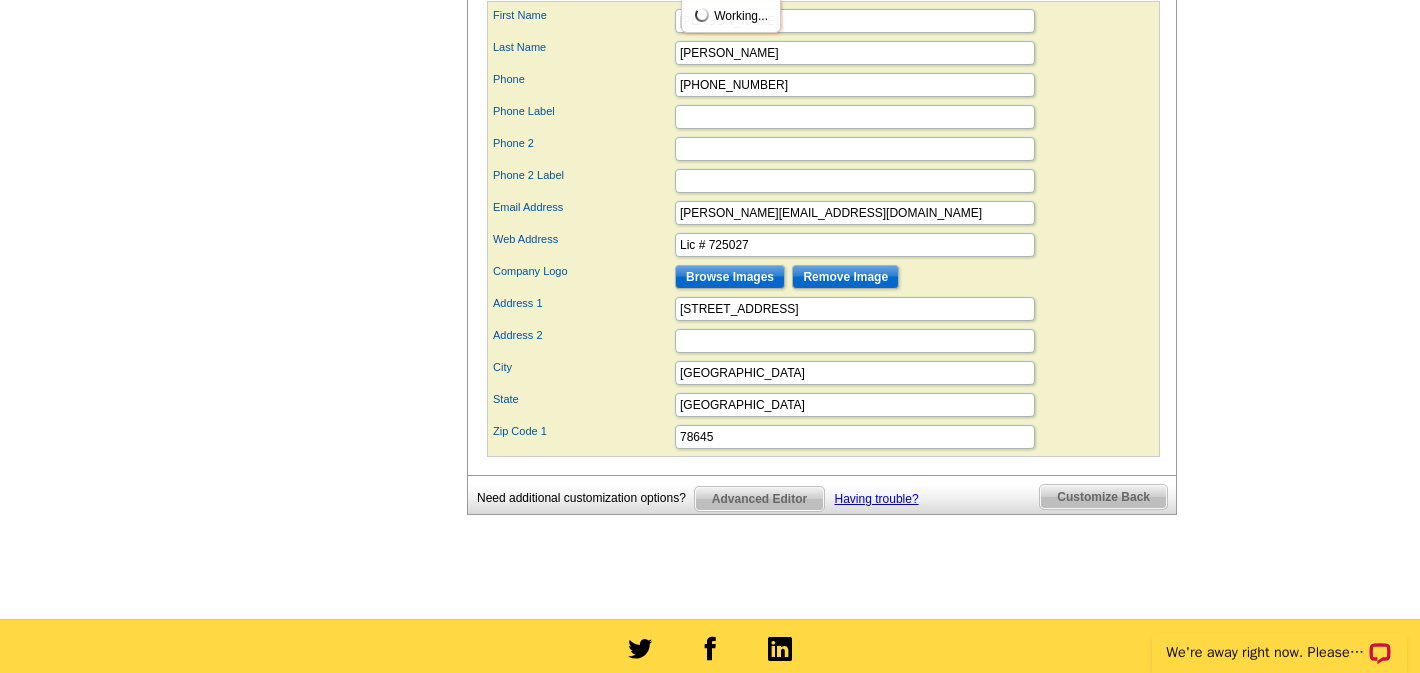 scroll, scrollTop: 1579, scrollLeft: 0, axis: vertical 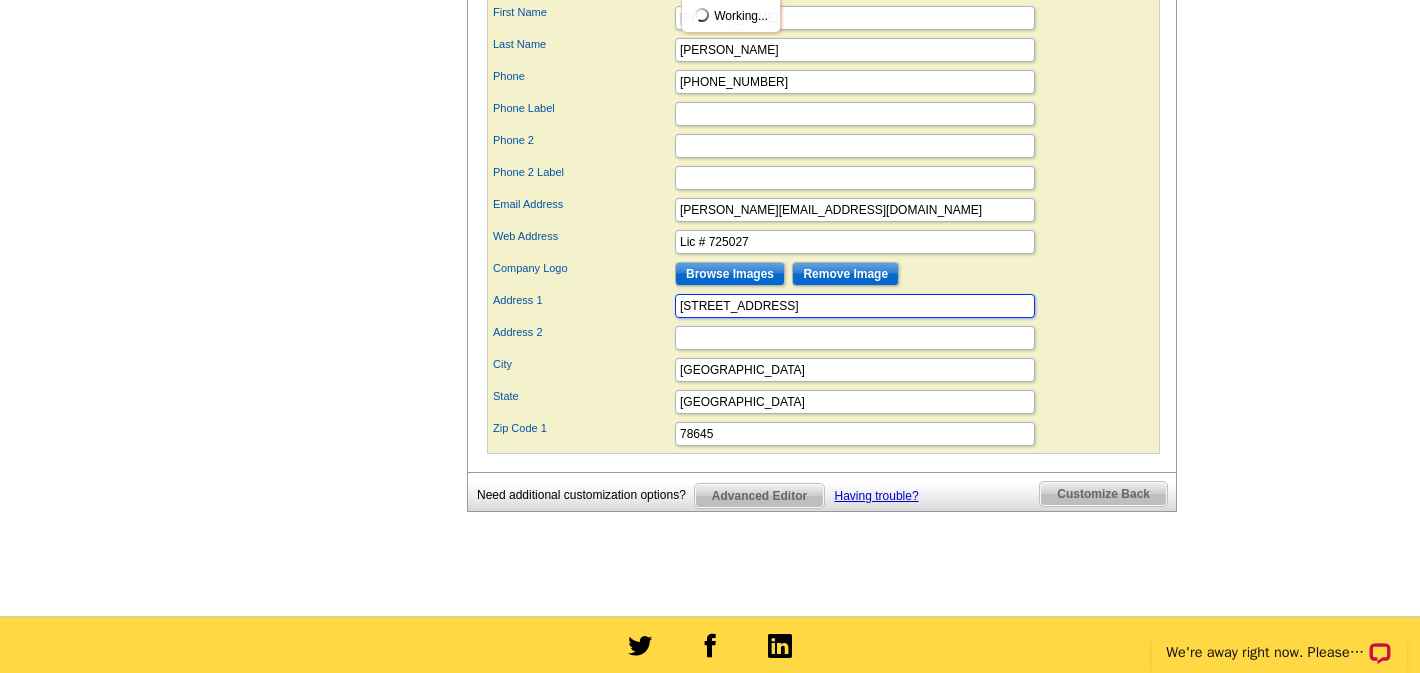 drag, startPoint x: 677, startPoint y: 340, endPoint x: 826, endPoint y: 345, distance: 149.08386 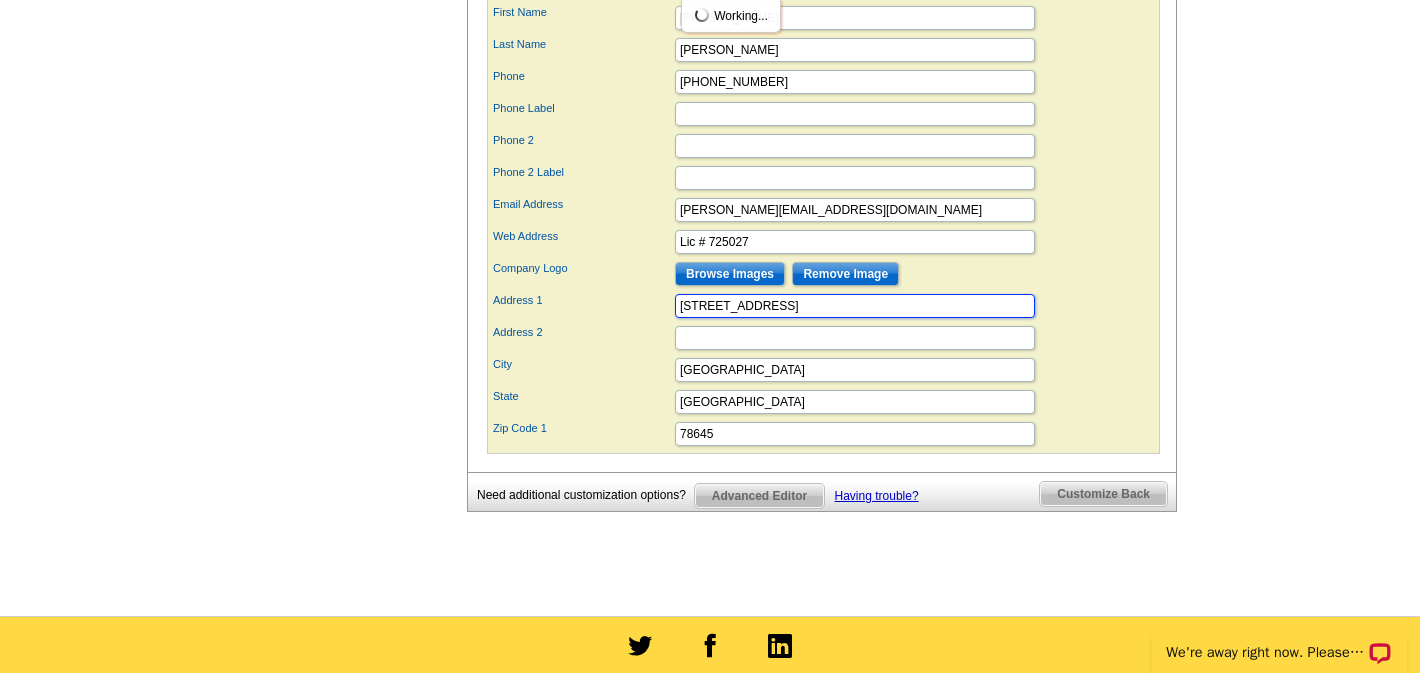 click on "7220 Pace Ravine Dr" at bounding box center (855, 306) 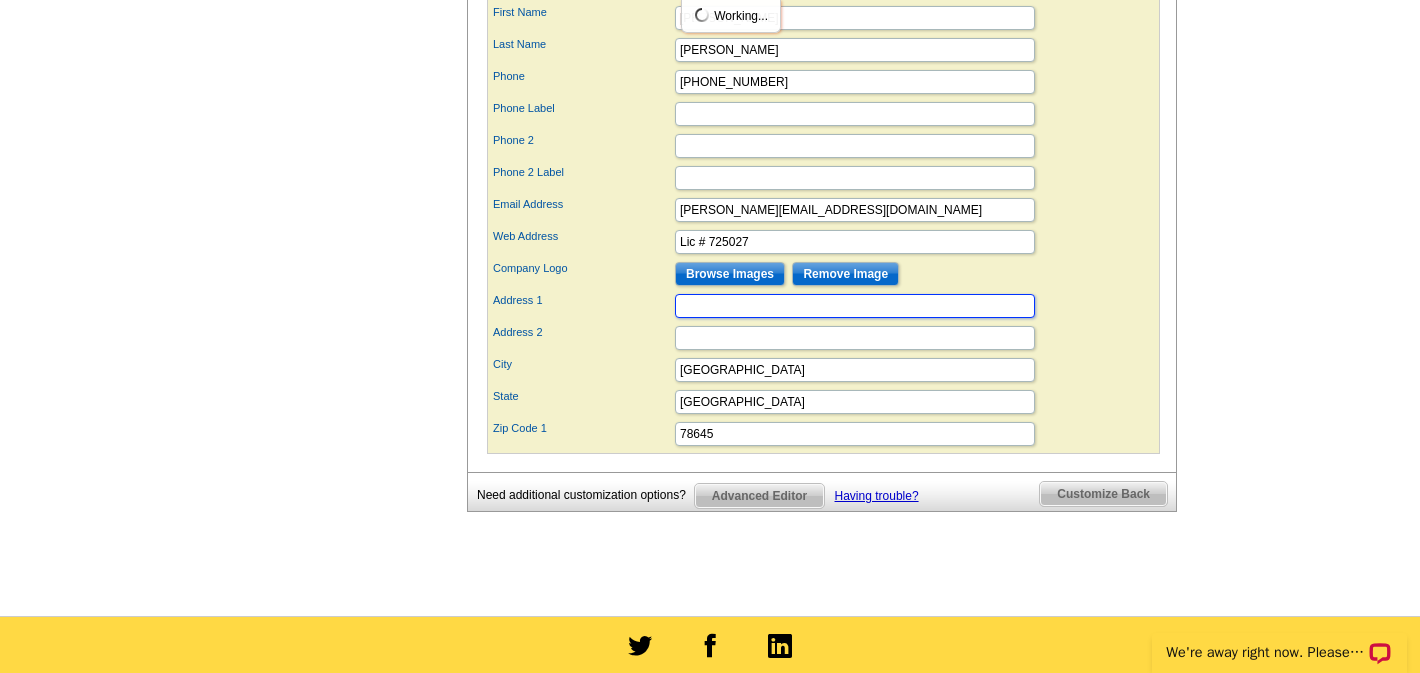 type 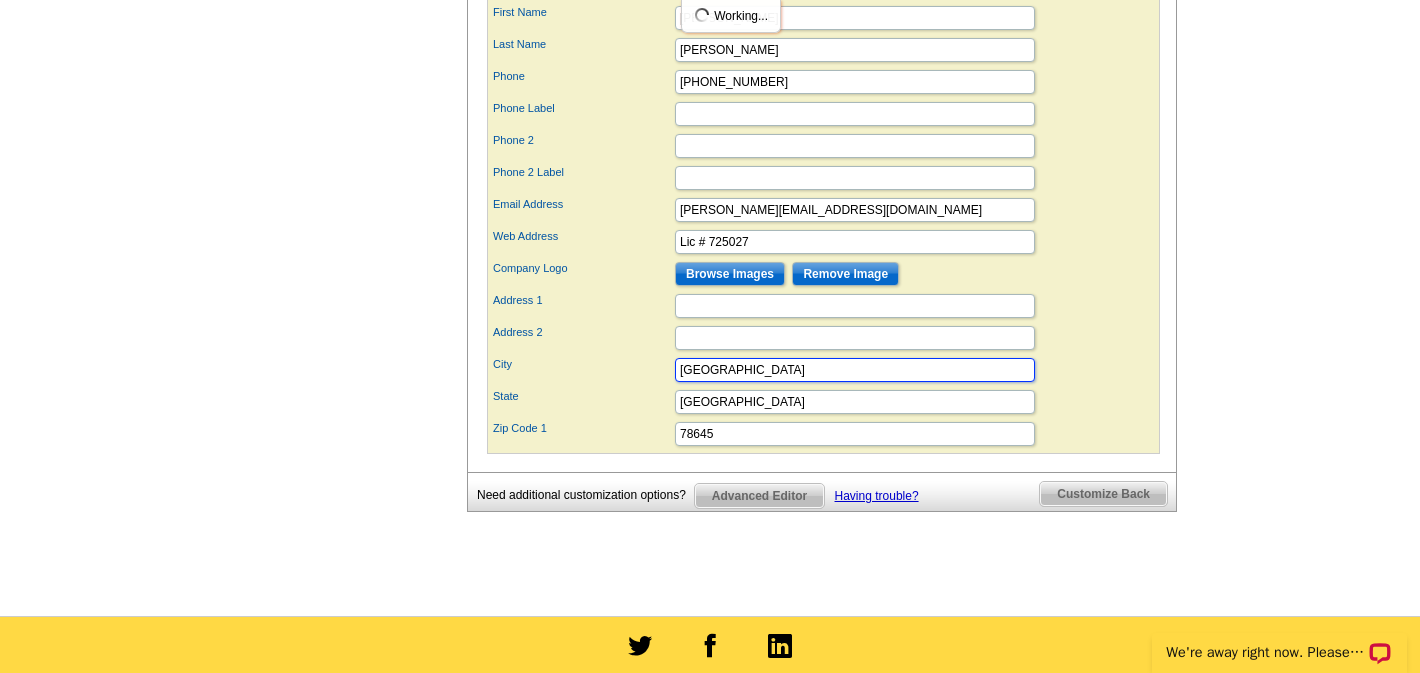 drag, startPoint x: 682, startPoint y: 407, endPoint x: 755, endPoint y: 405, distance: 73.02739 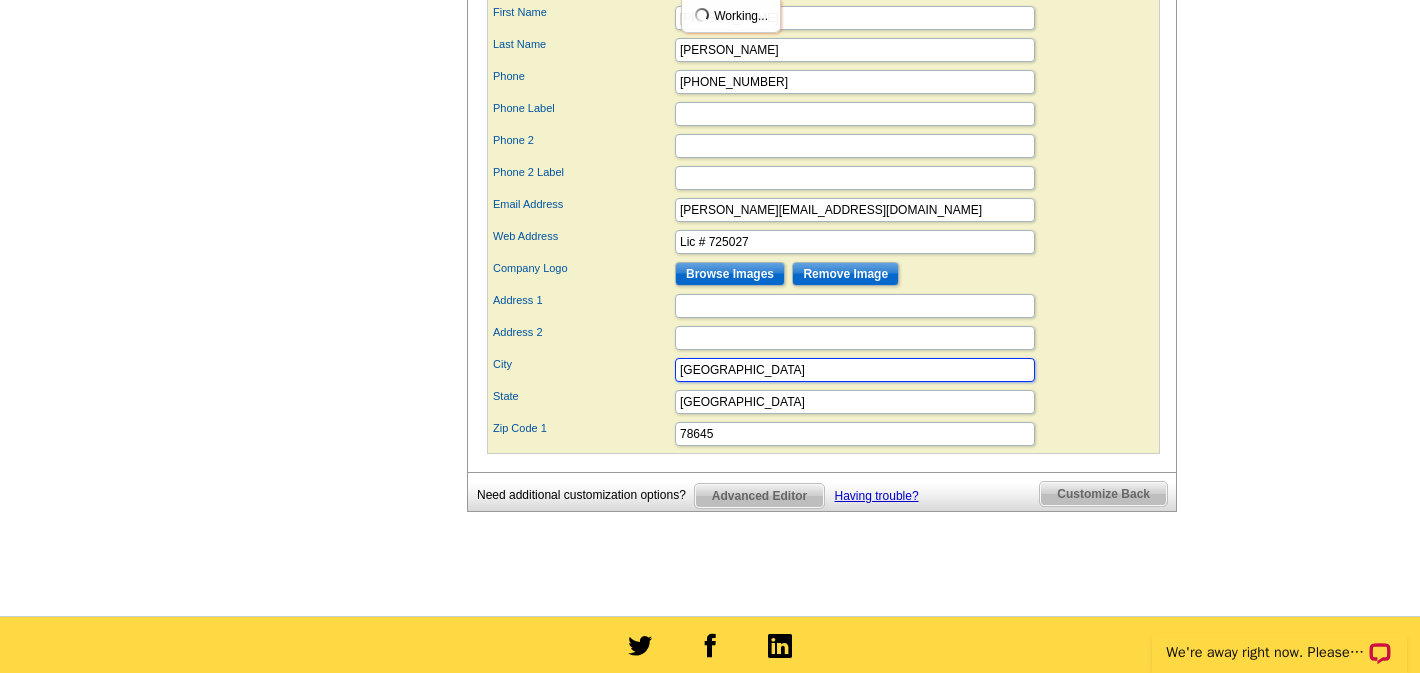 click on "Lago Vista" at bounding box center [855, 370] 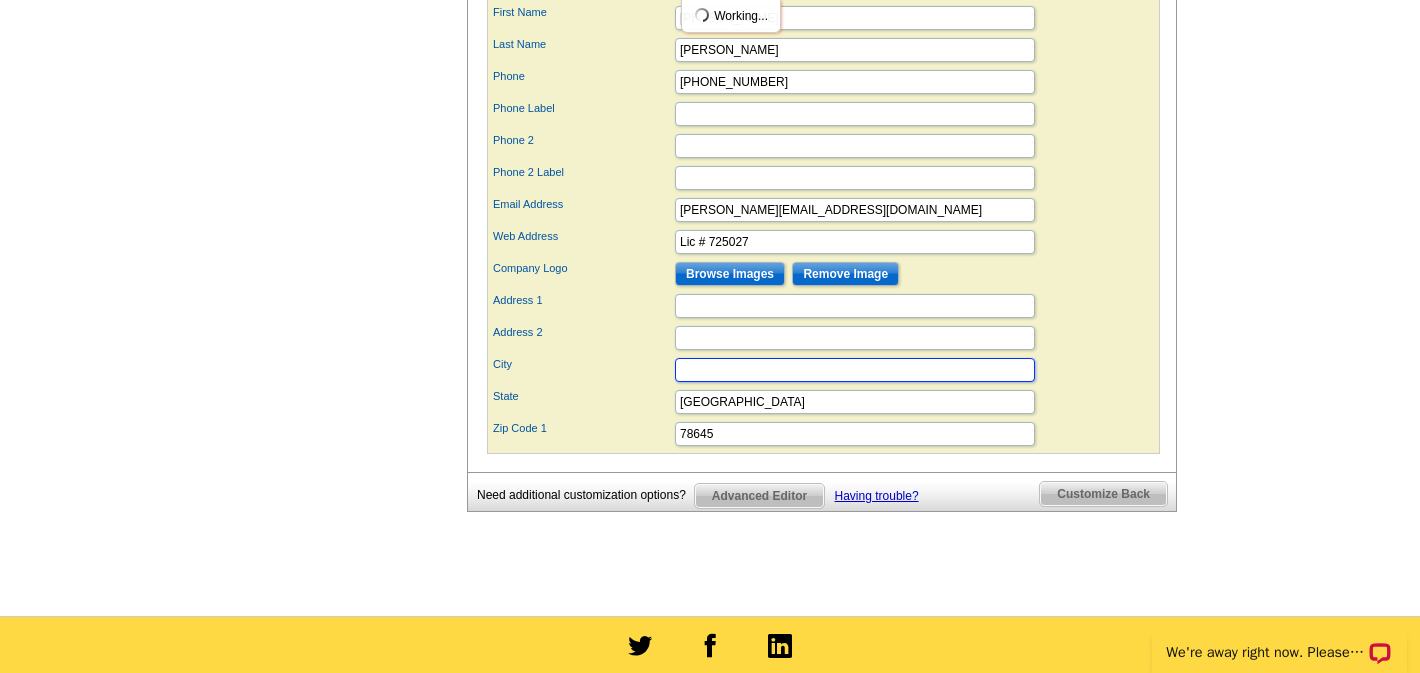 type 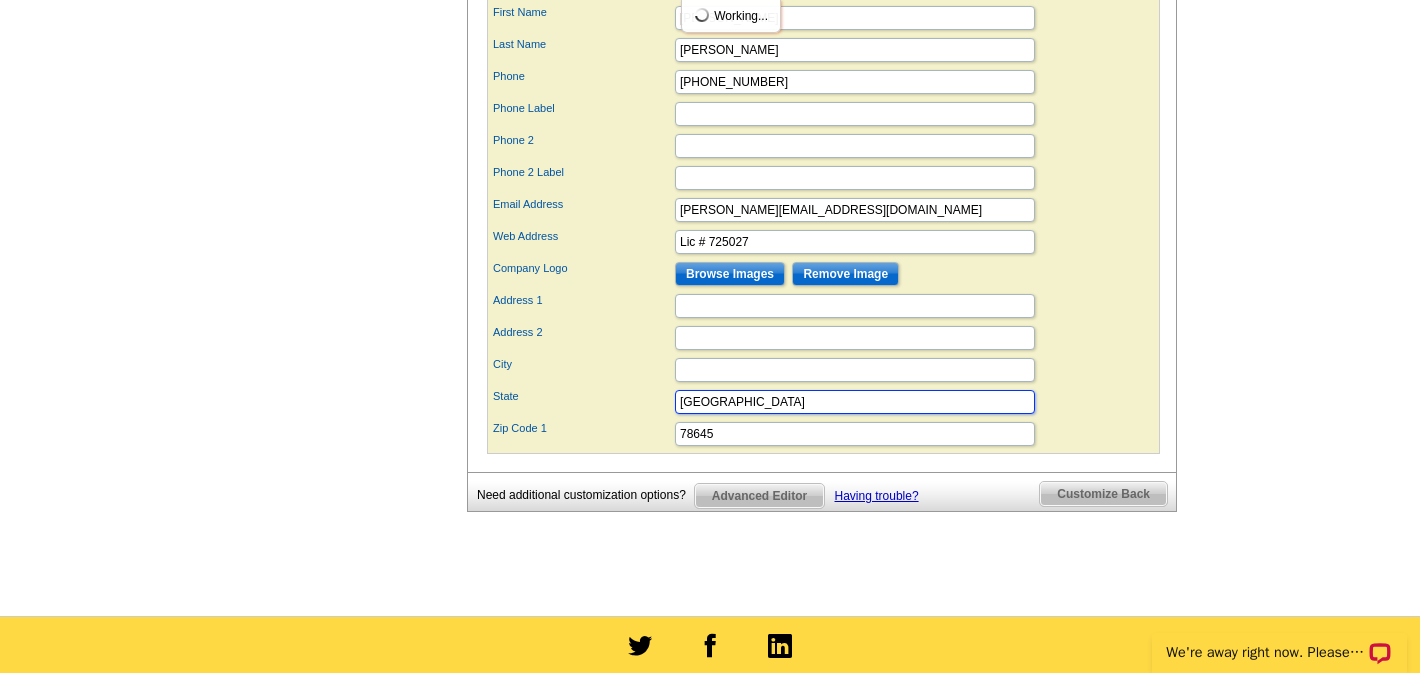 drag, startPoint x: 679, startPoint y: 437, endPoint x: 724, endPoint y: 437, distance: 45 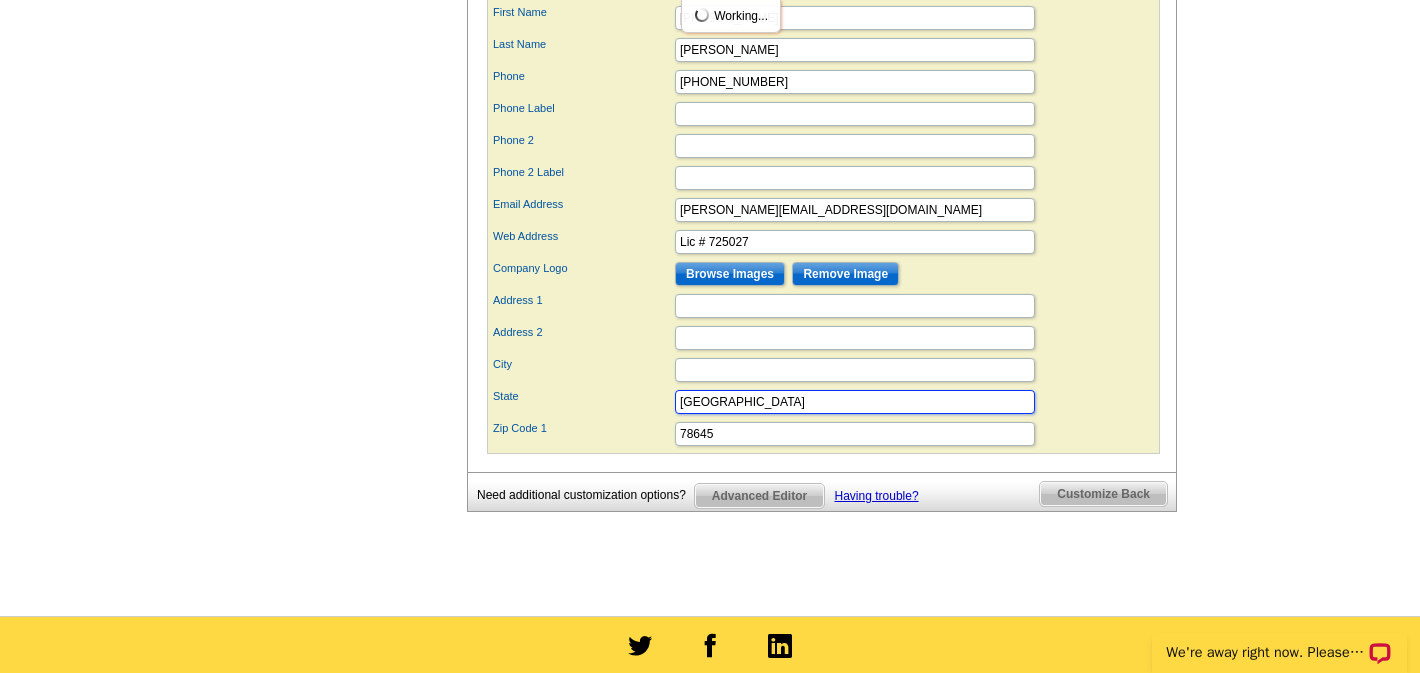 click on "[GEOGRAPHIC_DATA]" at bounding box center (855, 402) 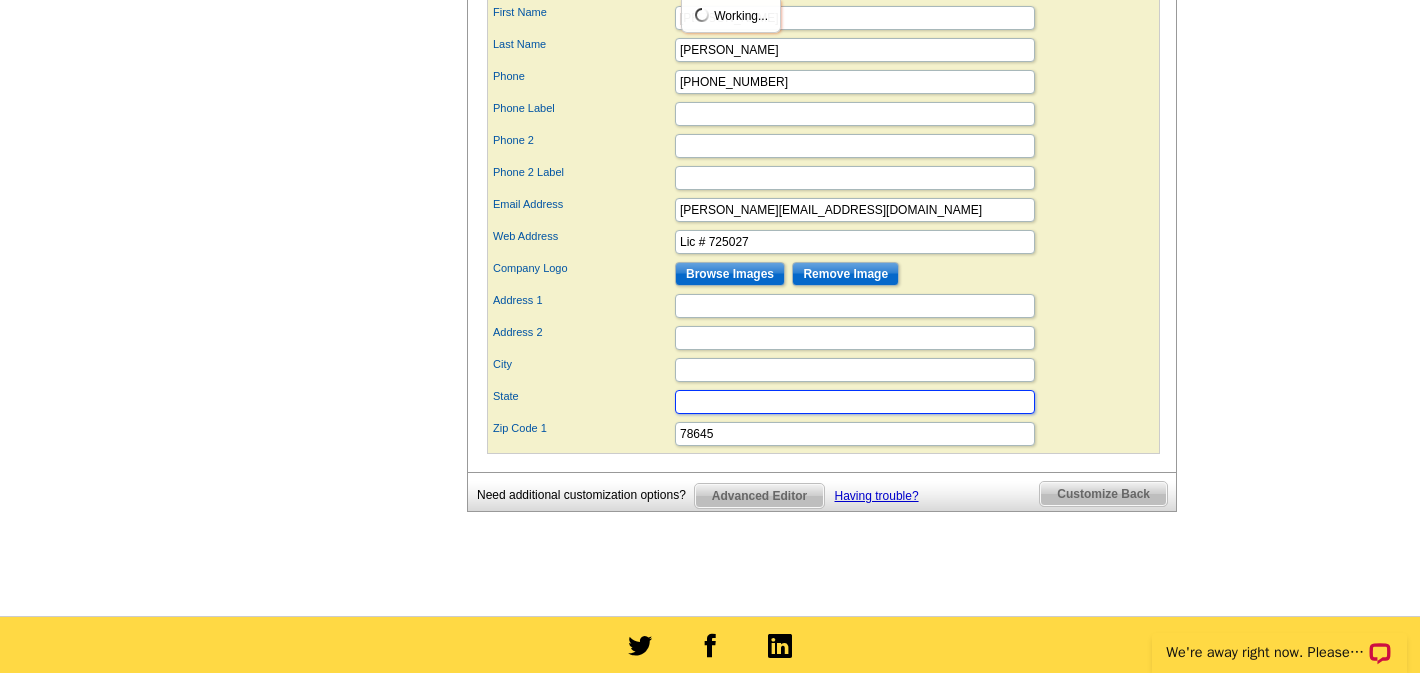 type 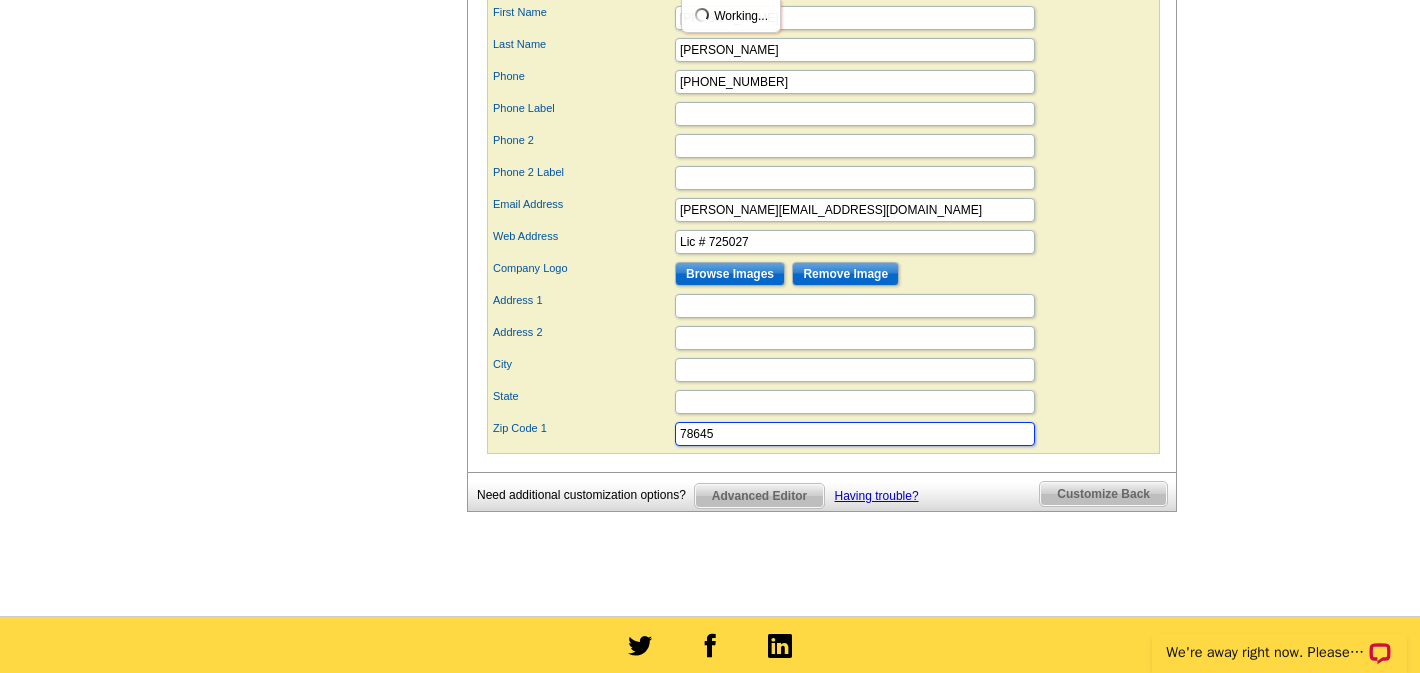 drag, startPoint x: 677, startPoint y: 469, endPoint x: 768, endPoint y: 467, distance: 91.02197 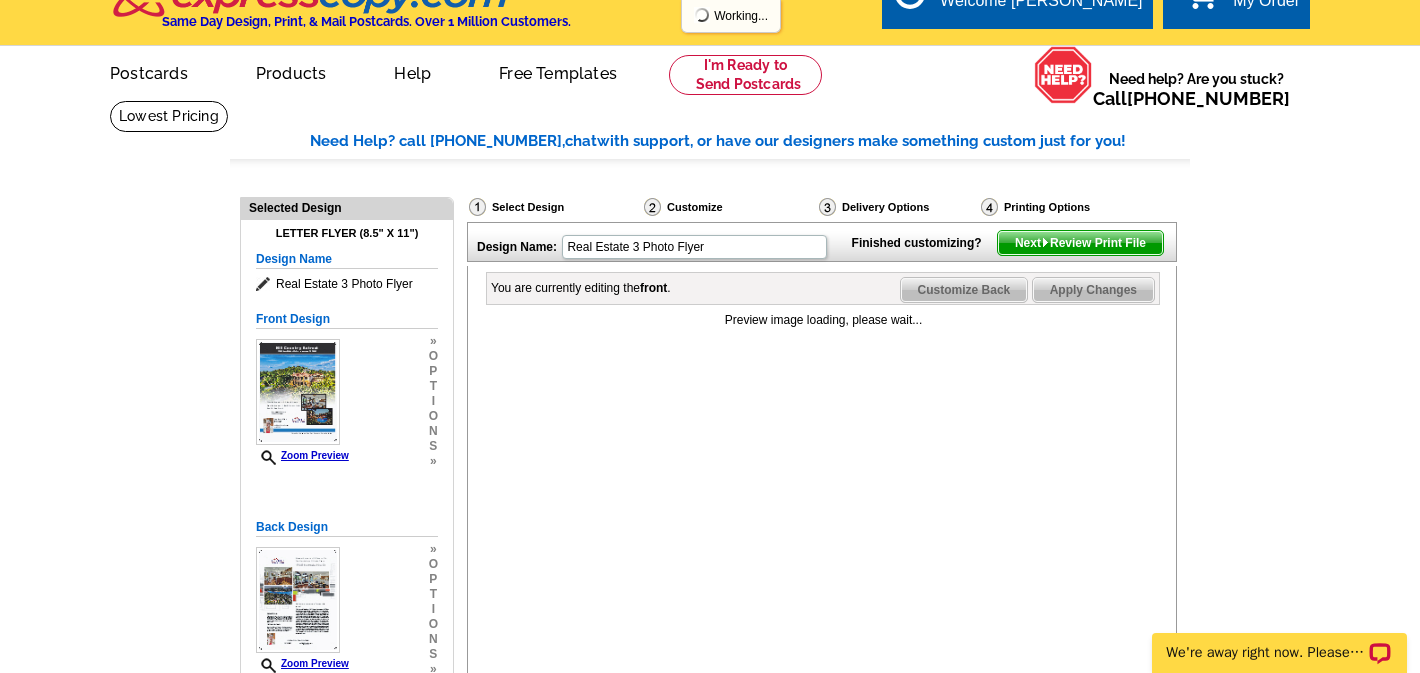 scroll, scrollTop: 0, scrollLeft: 0, axis: both 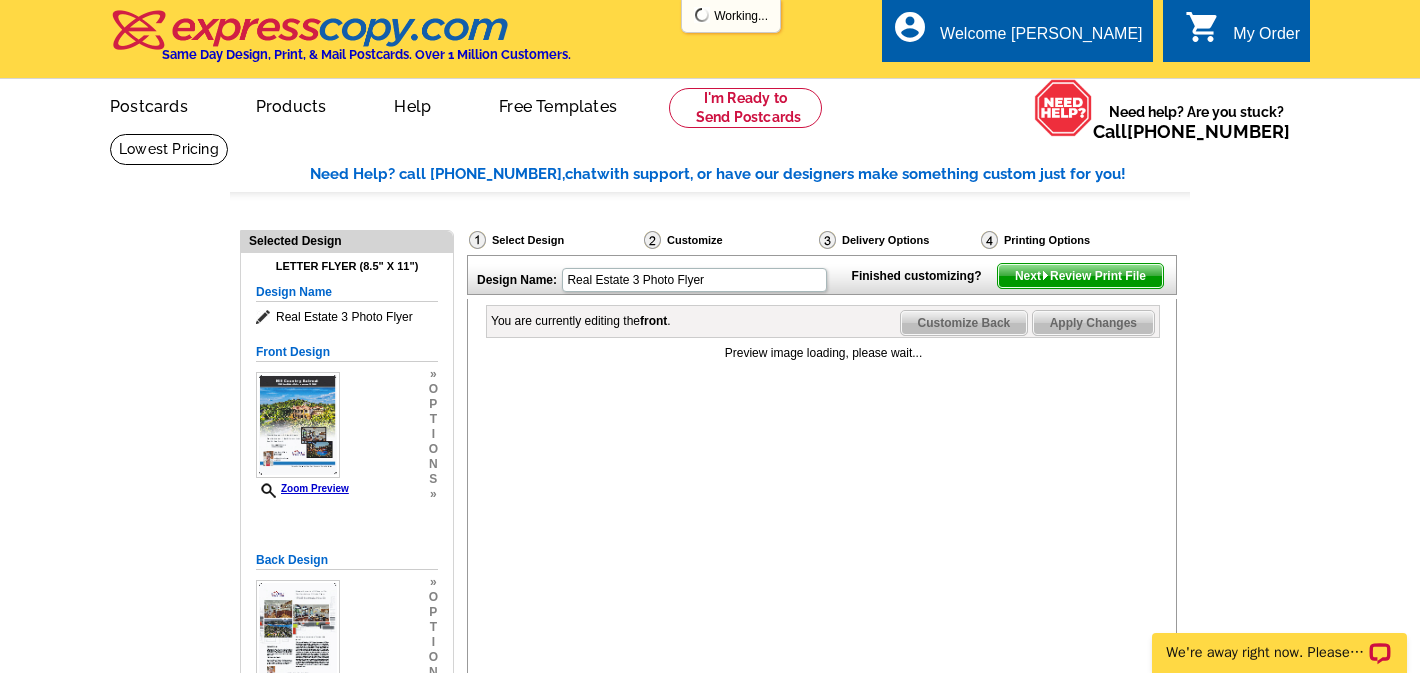 type 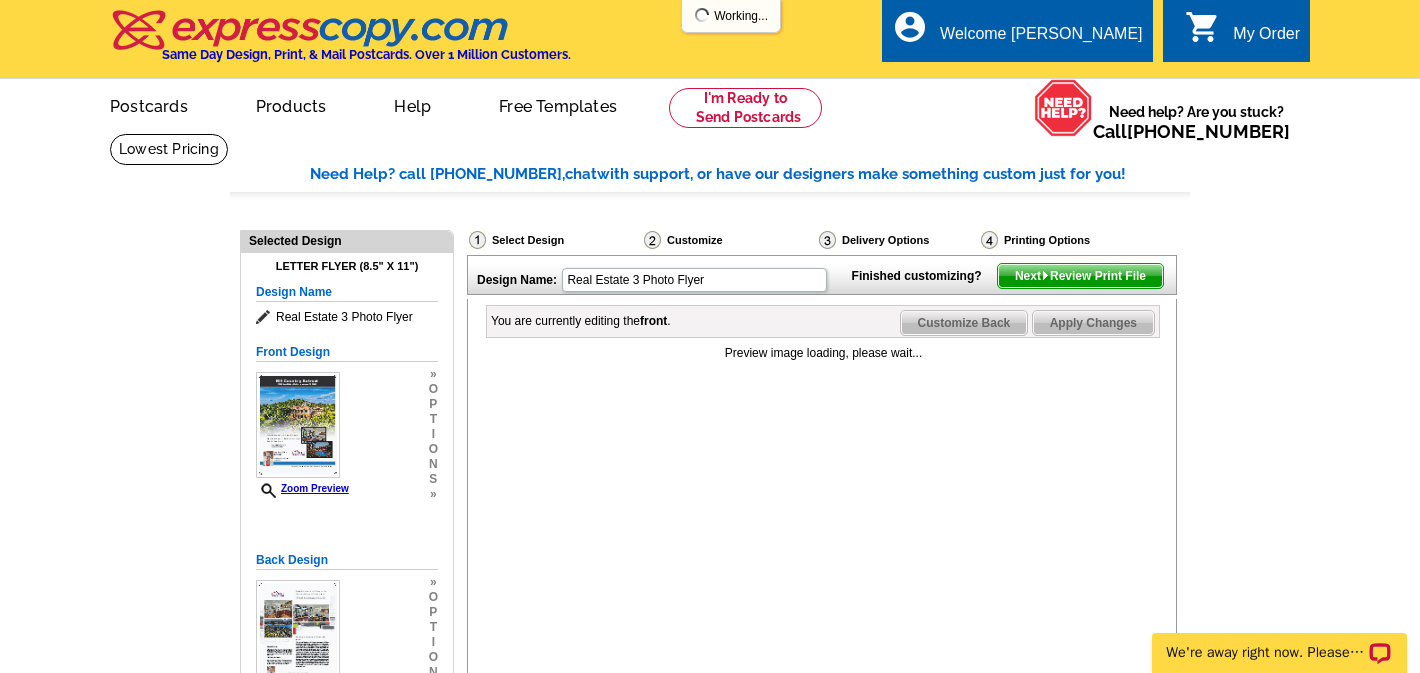 click on "Next   Review Print File" at bounding box center (1080, 276) 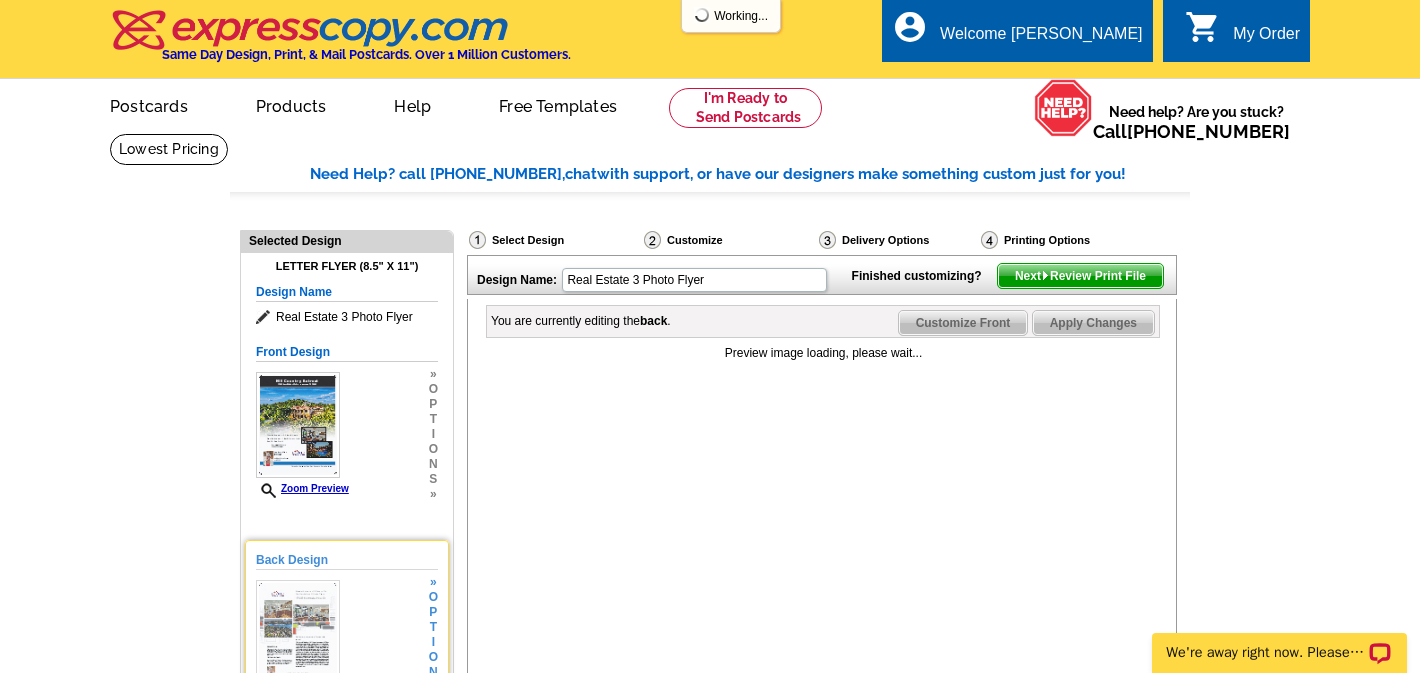 click on "Zoom Preview" at bounding box center (302, 643) 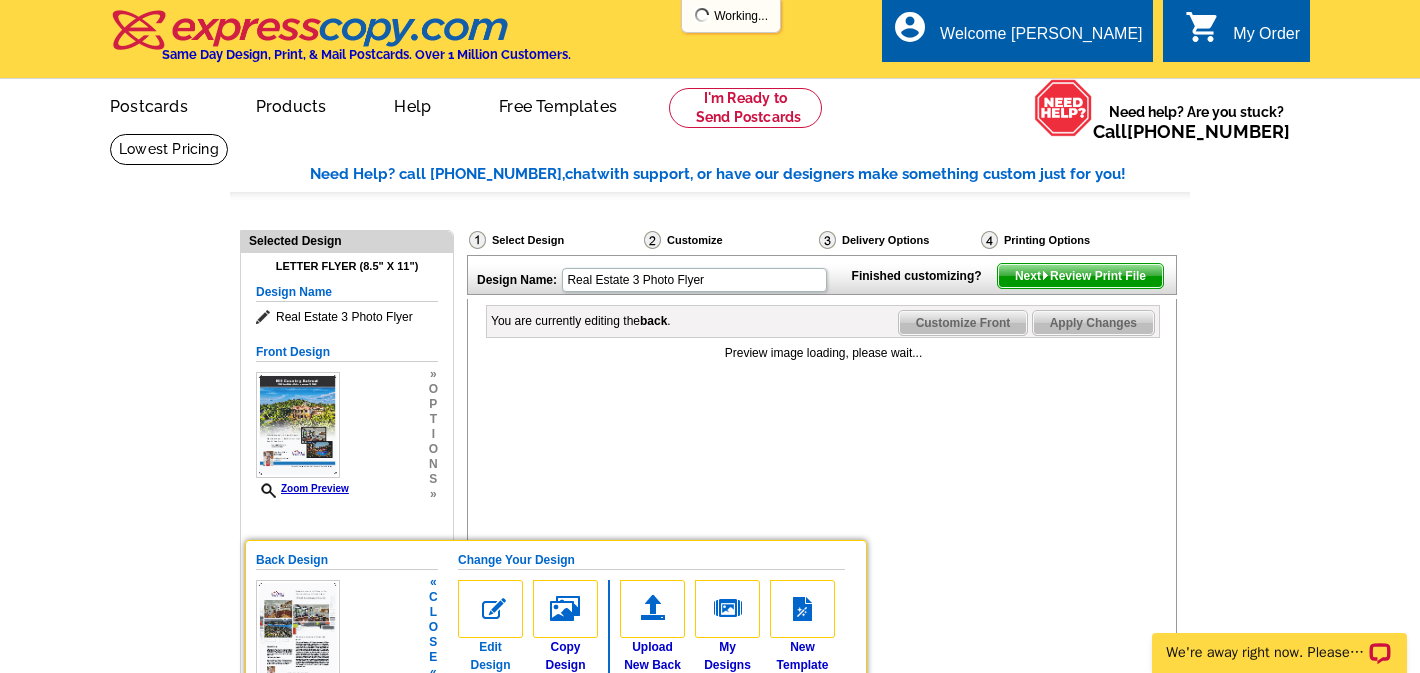 click at bounding box center [490, 609] 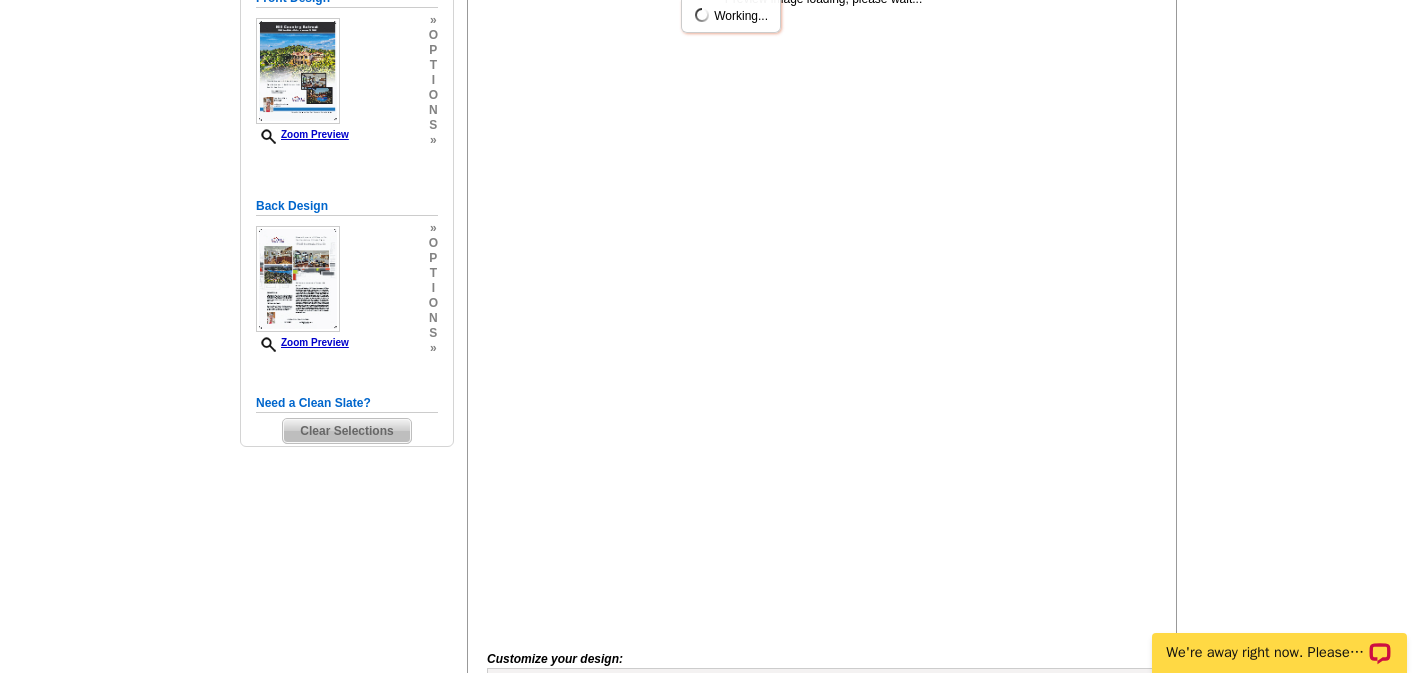 scroll, scrollTop: 0, scrollLeft: 0, axis: both 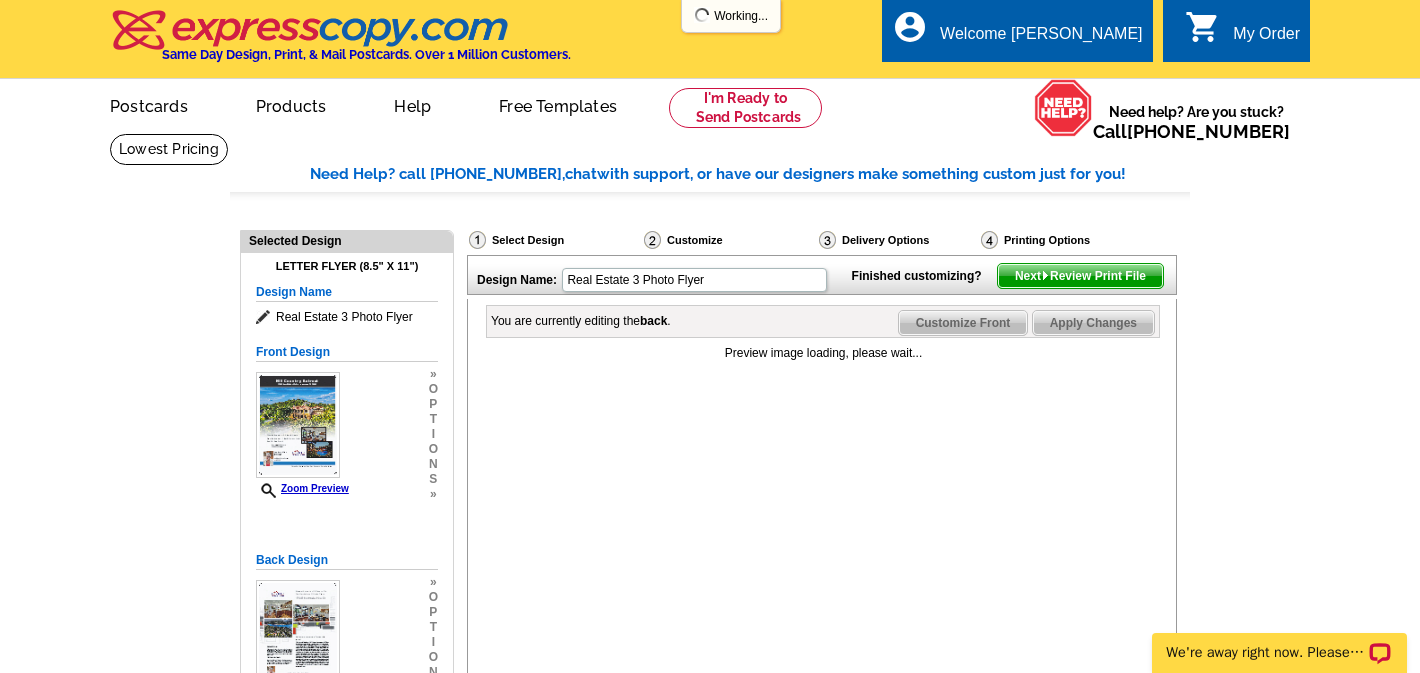 click on "Next   Review Print File" at bounding box center (1080, 276) 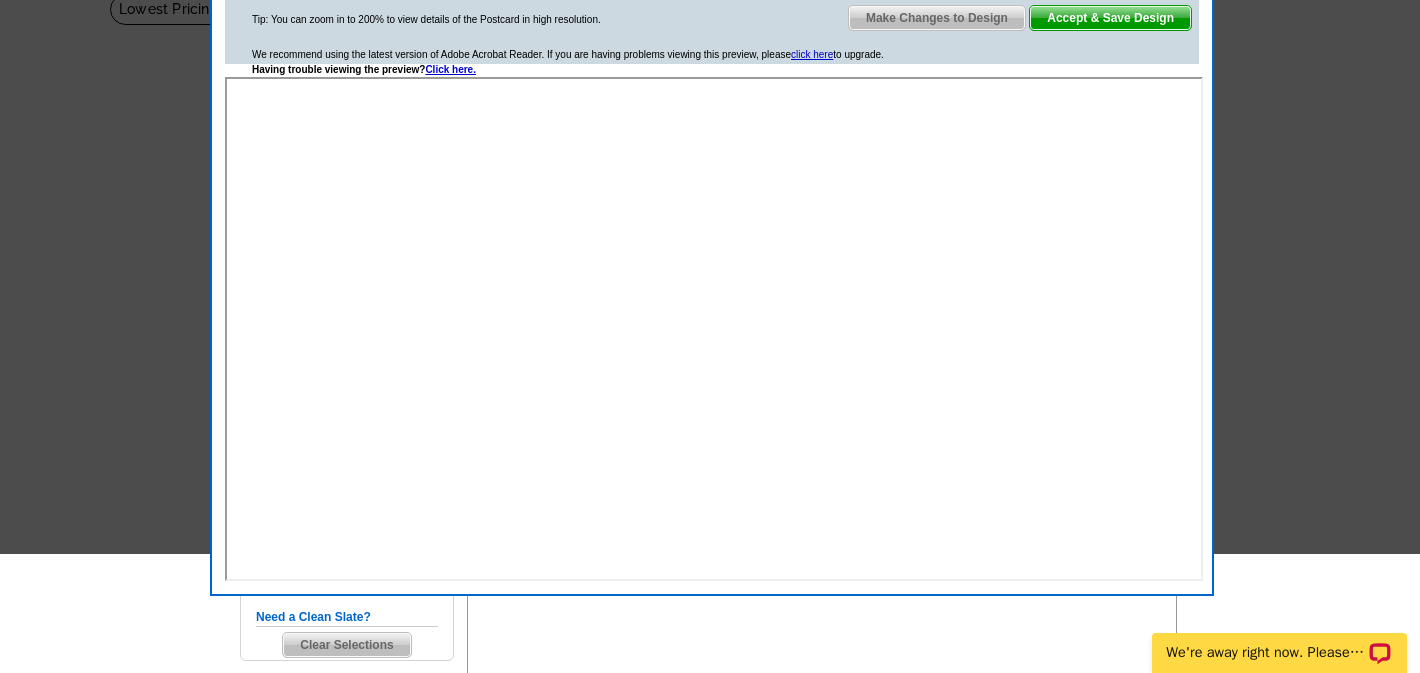 scroll, scrollTop: 0, scrollLeft: 0, axis: both 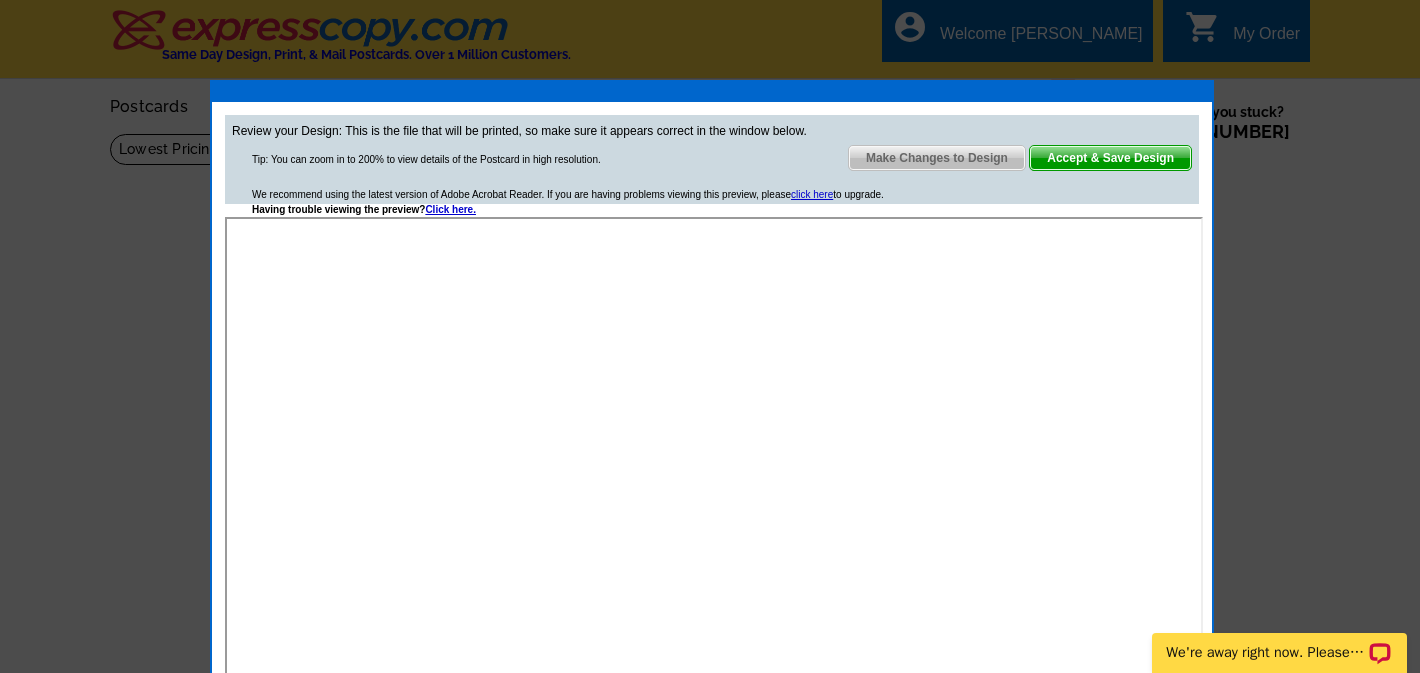 click on "Make Changes to Design" at bounding box center [937, 158] 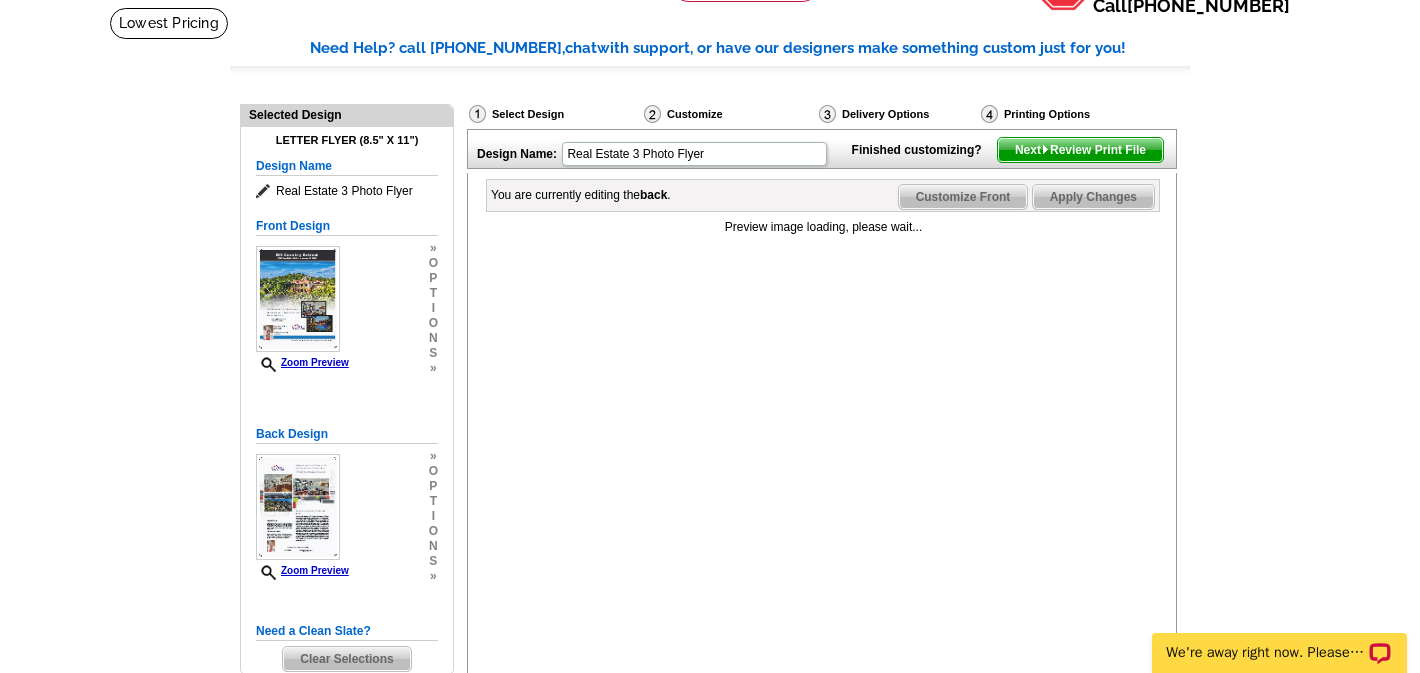 scroll, scrollTop: 104, scrollLeft: 0, axis: vertical 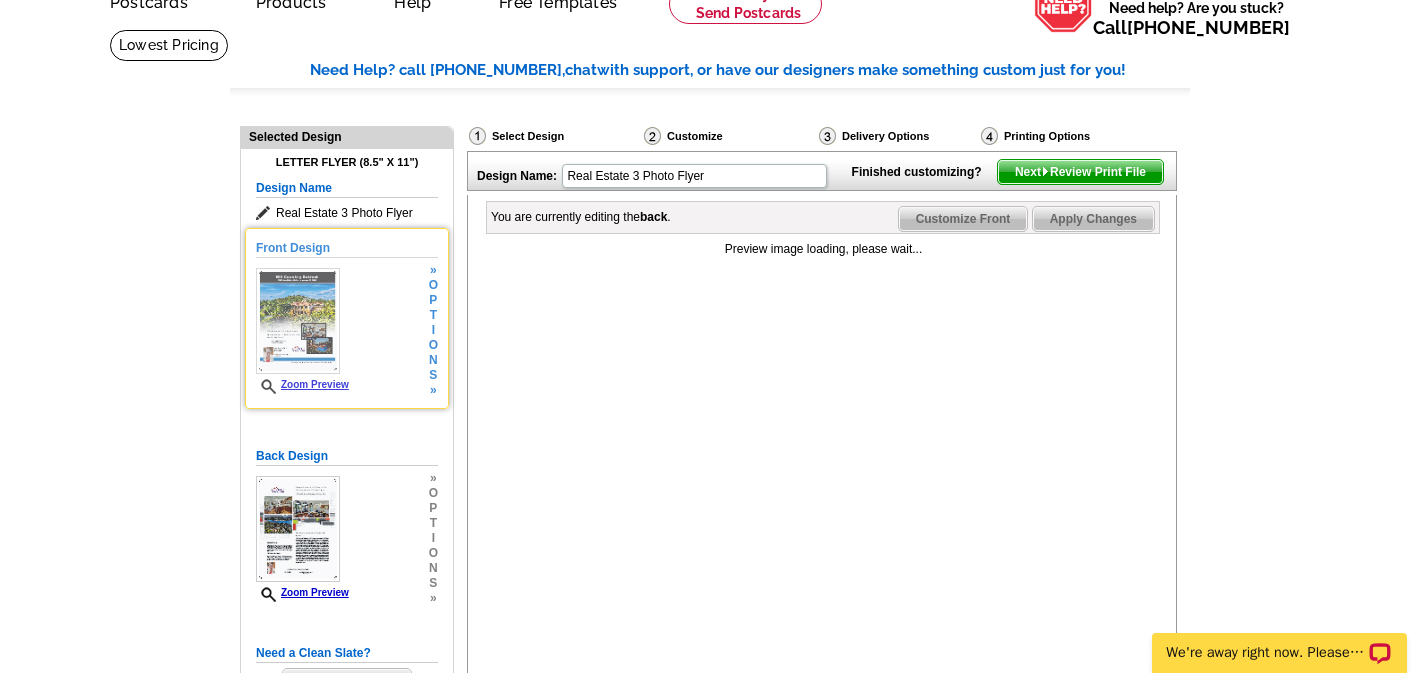 click at bounding box center (298, 321) 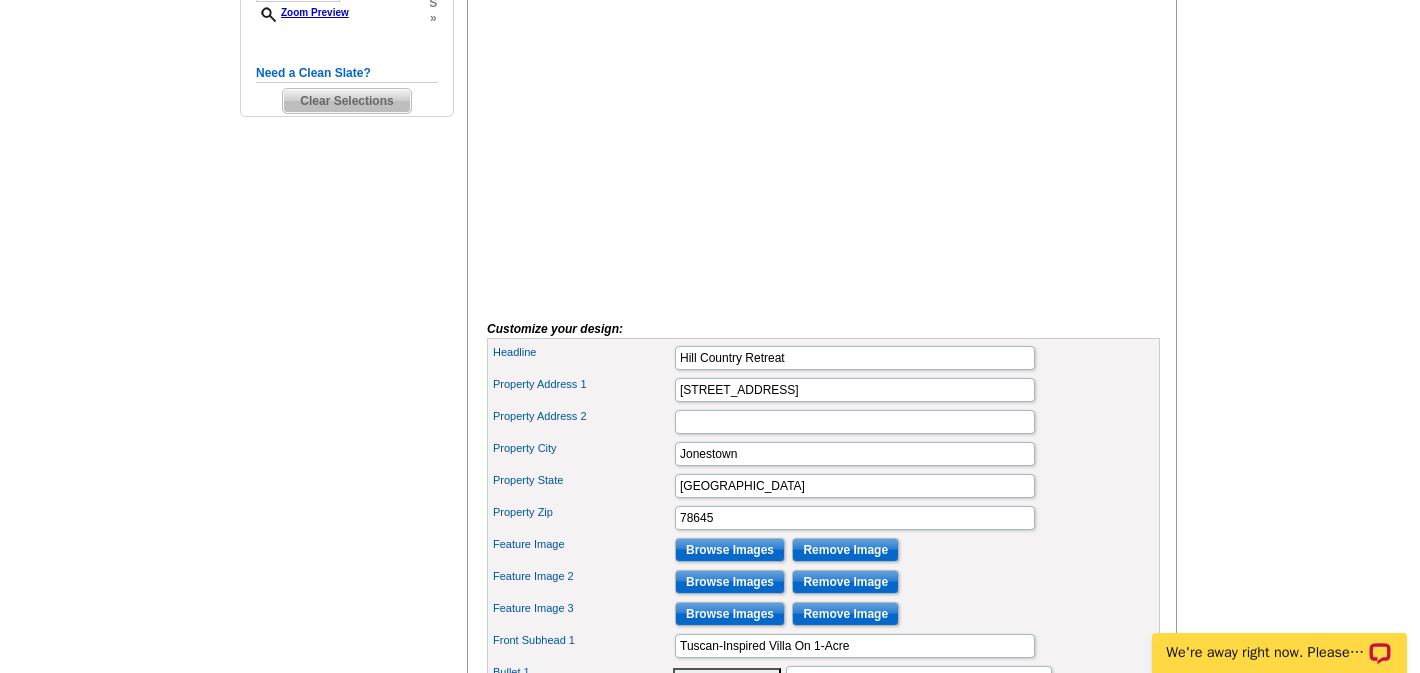 scroll, scrollTop: 0, scrollLeft: 0, axis: both 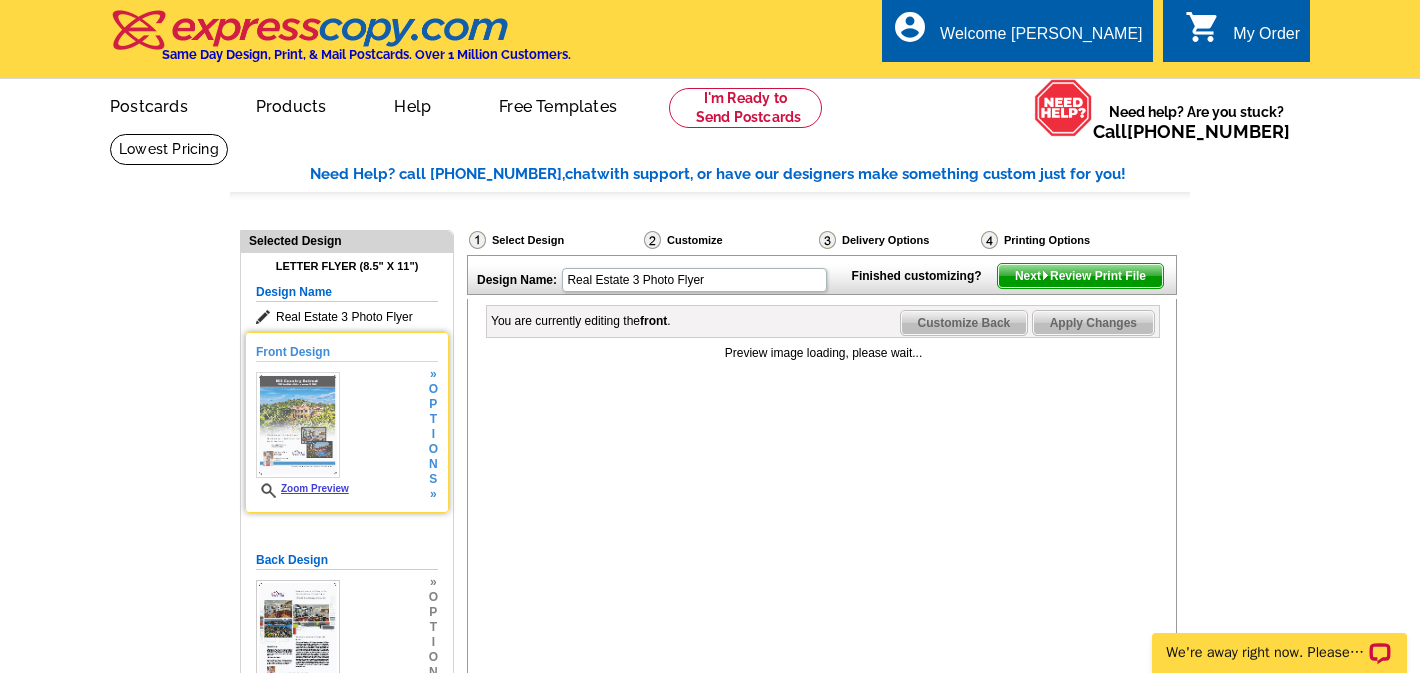 click at bounding box center [298, 425] 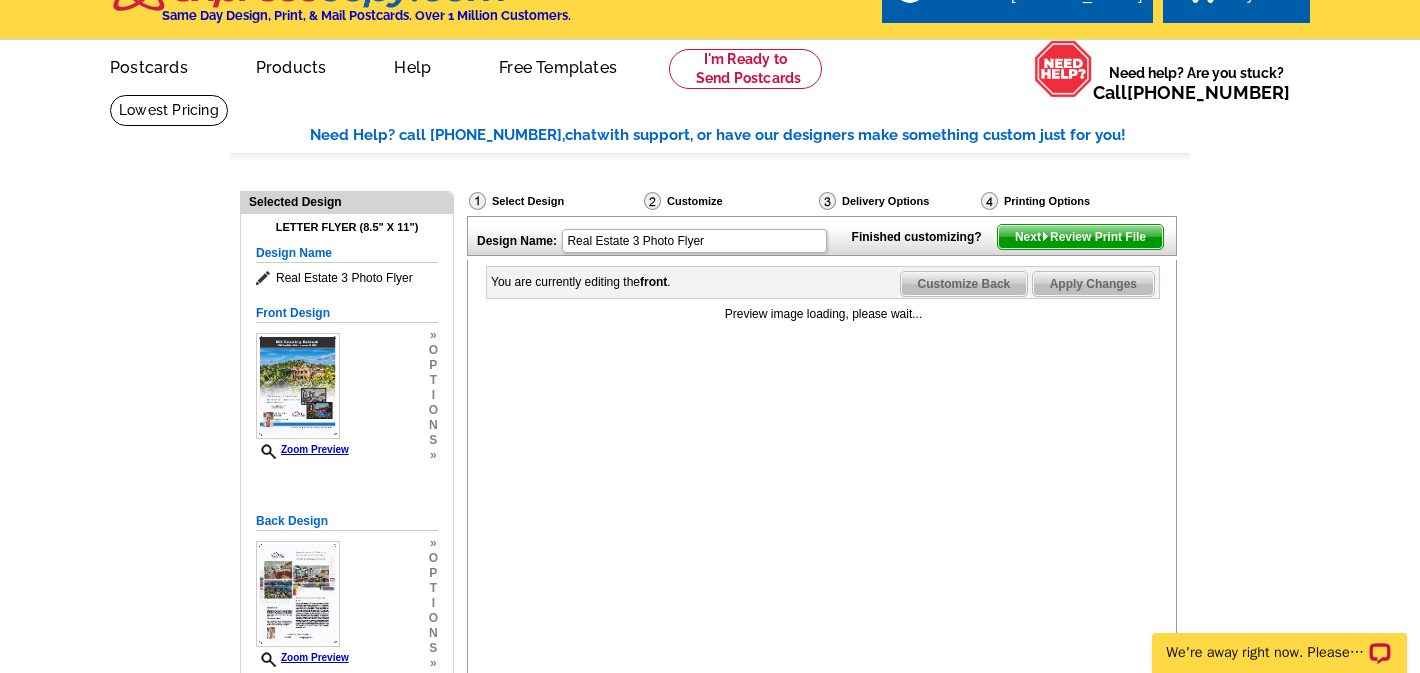 scroll, scrollTop: 0, scrollLeft: 0, axis: both 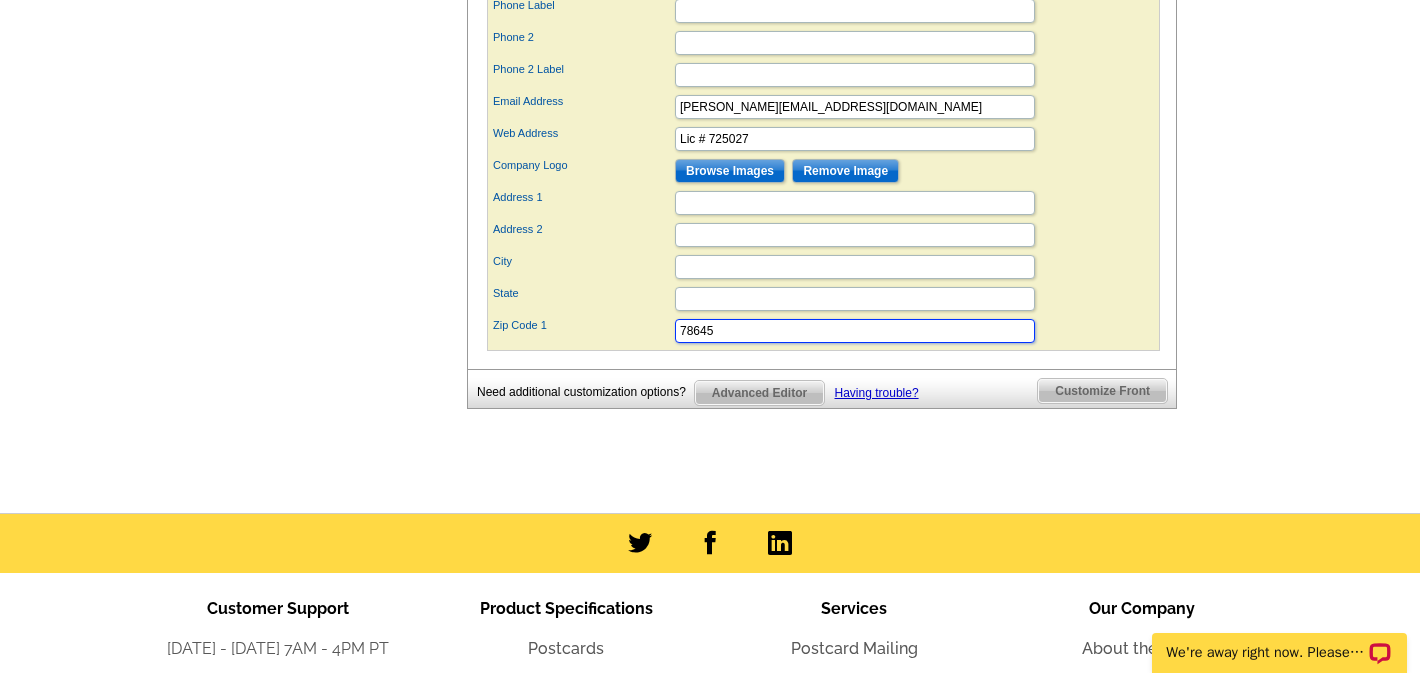 drag, startPoint x: 683, startPoint y: 368, endPoint x: 740, endPoint y: 369, distance: 57.00877 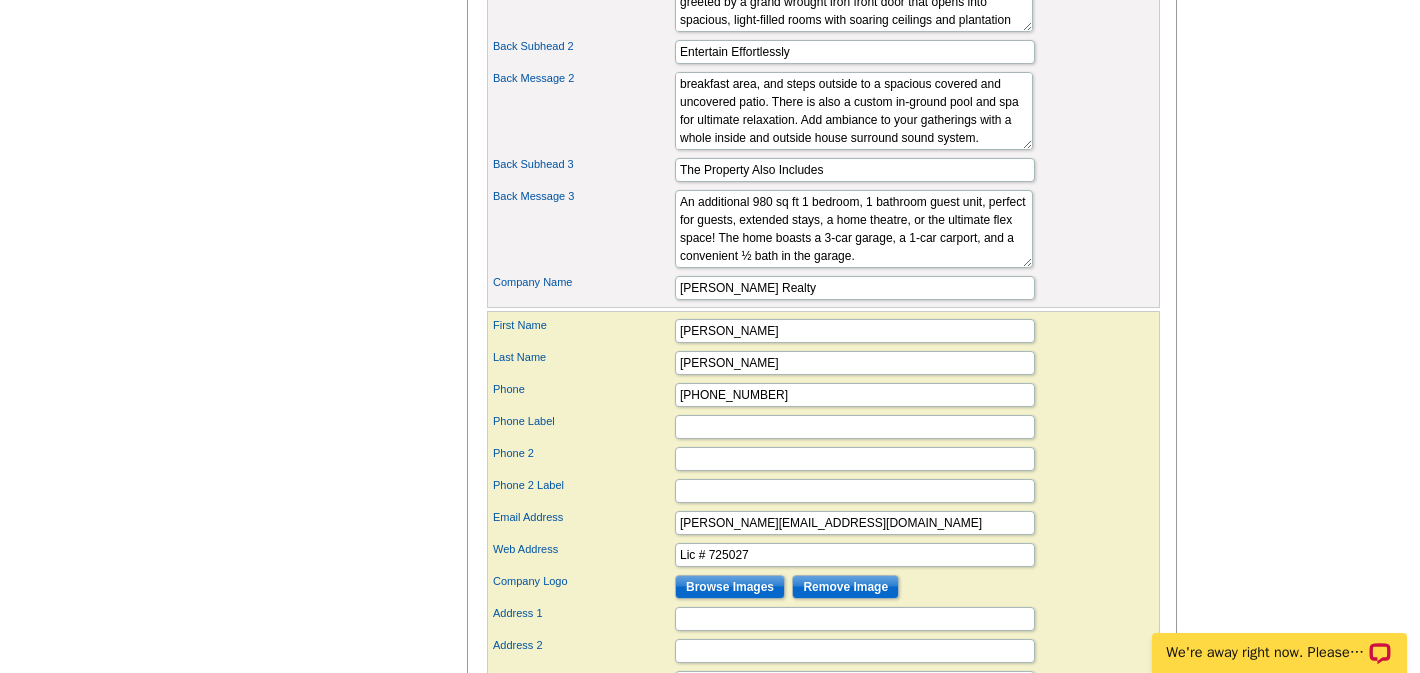scroll, scrollTop: 1295, scrollLeft: 0, axis: vertical 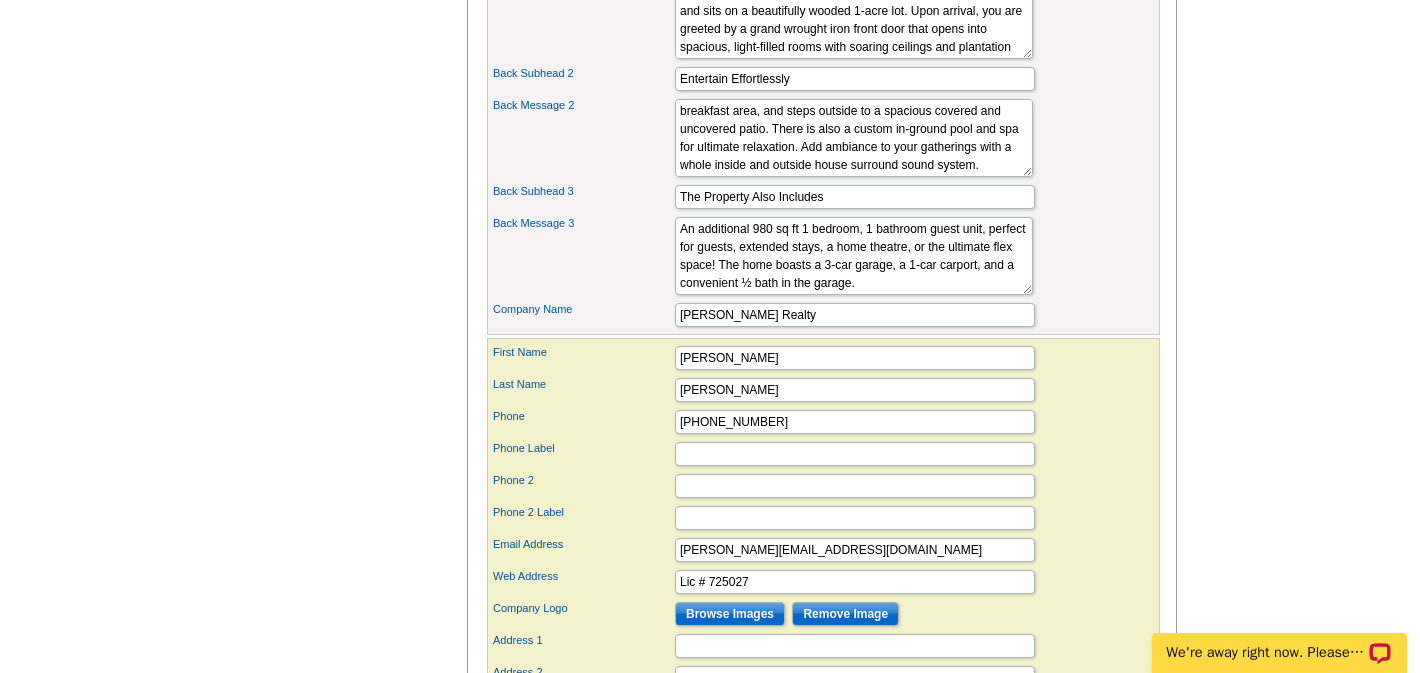 type 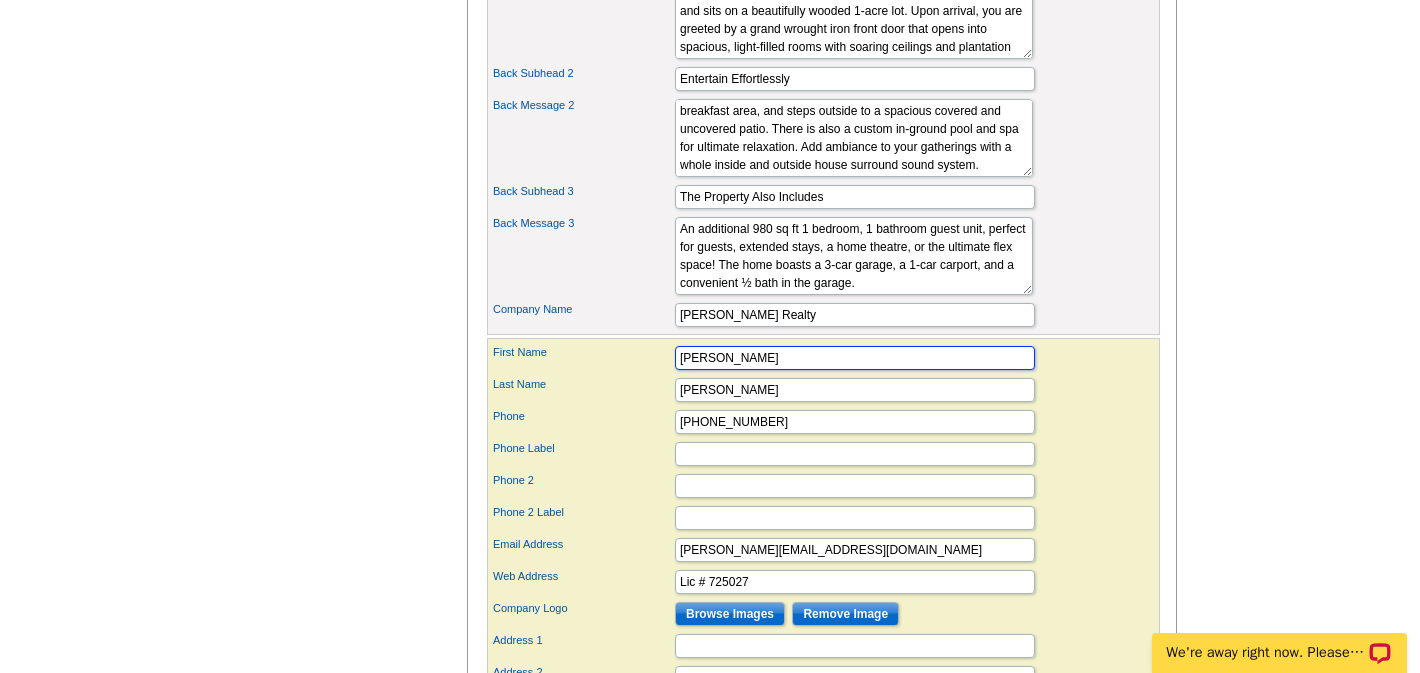 click on "[PERSON_NAME]" at bounding box center (855, 358) 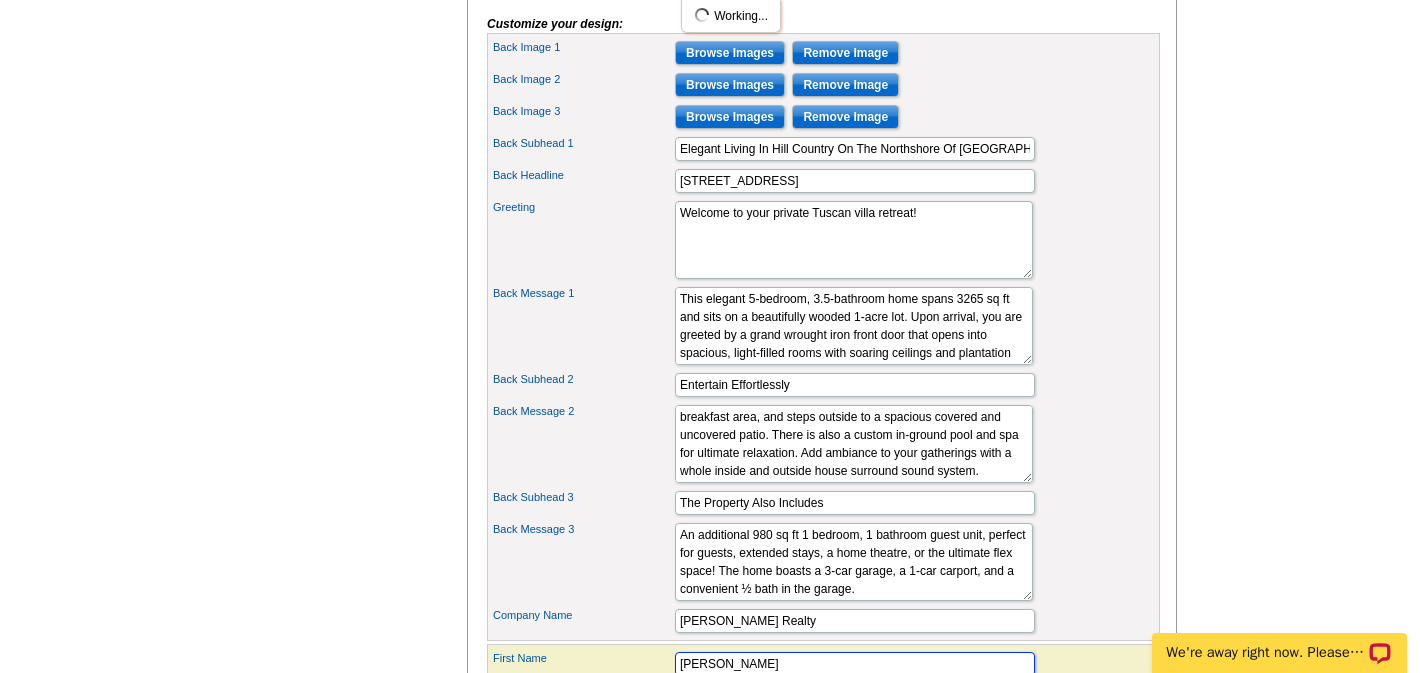scroll, scrollTop: 993, scrollLeft: 0, axis: vertical 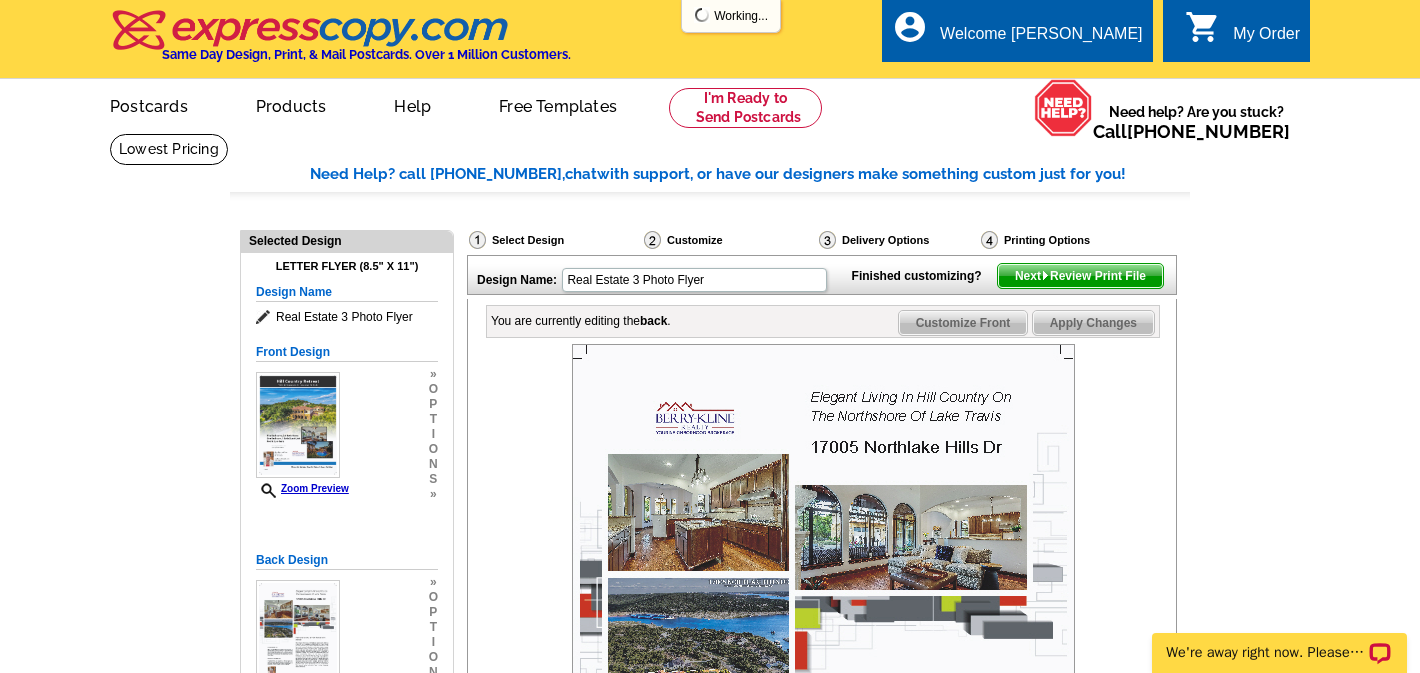 click on "Next   Review Print File" at bounding box center [1080, 276] 